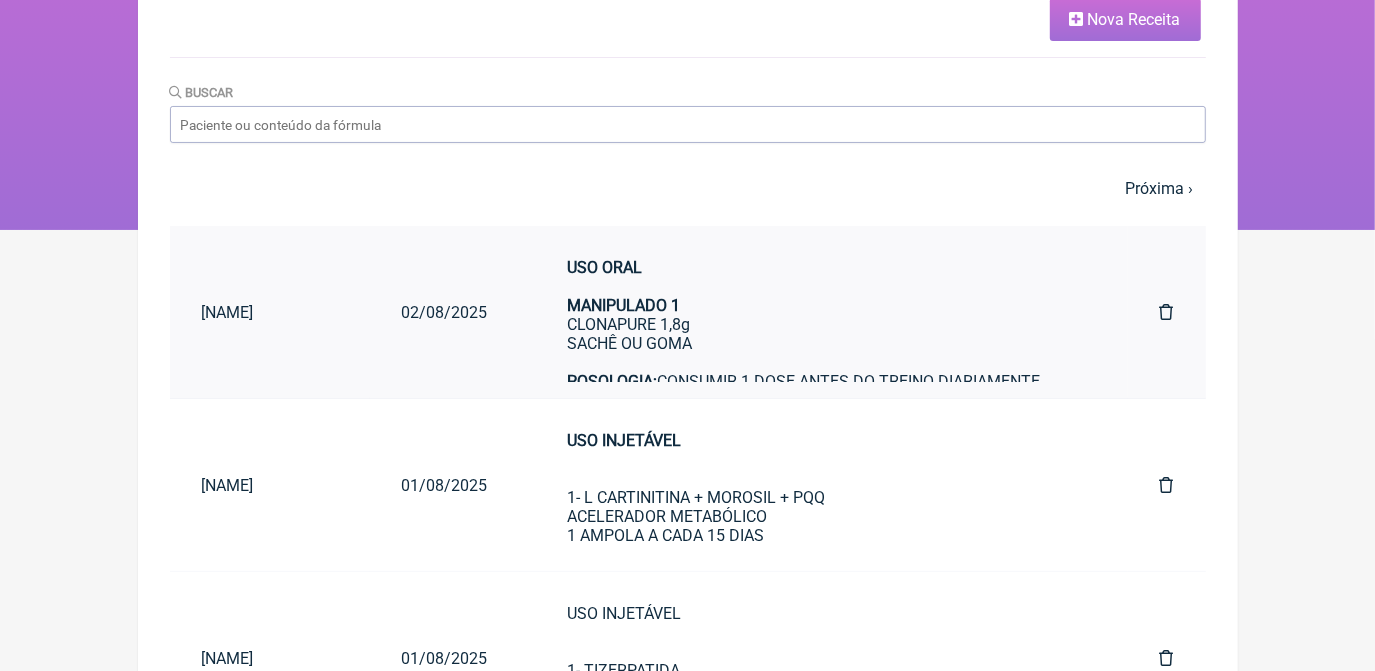 scroll, scrollTop: 181, scrollLeft: 0, axis: vertical 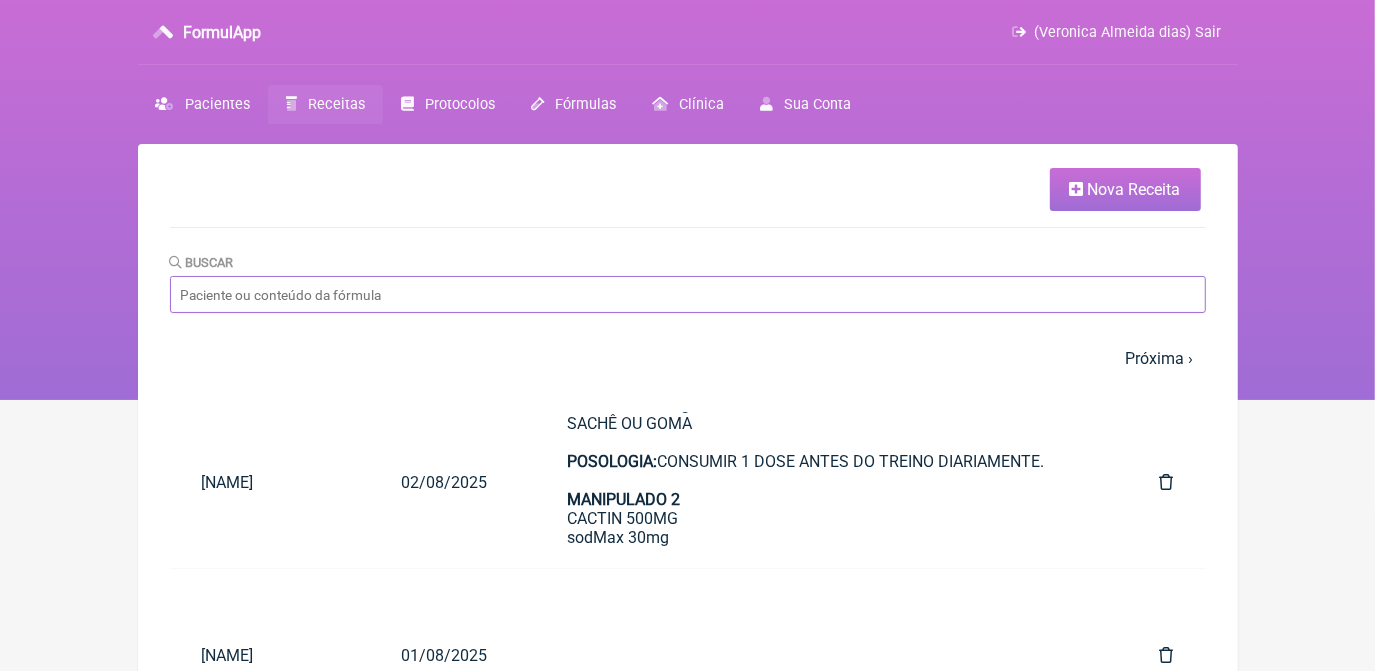 click on "Buscar" at bounding box center [688, 294] 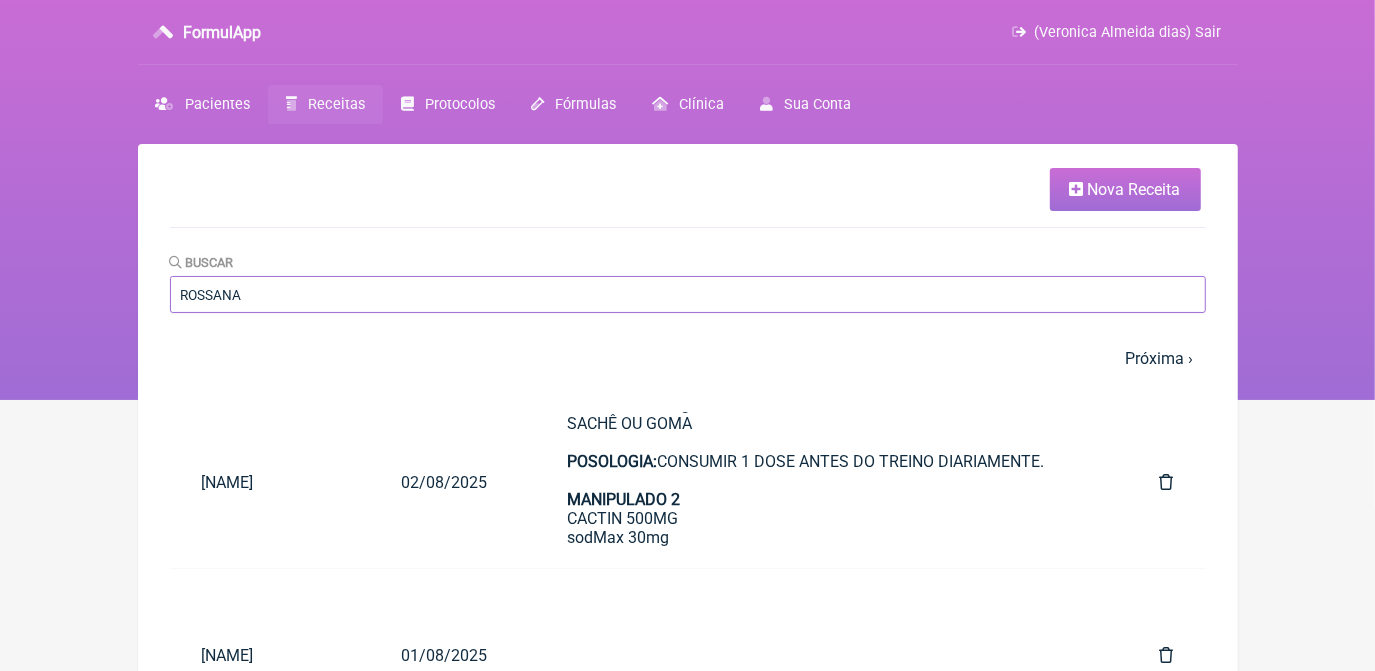 type on "ROSSANA" 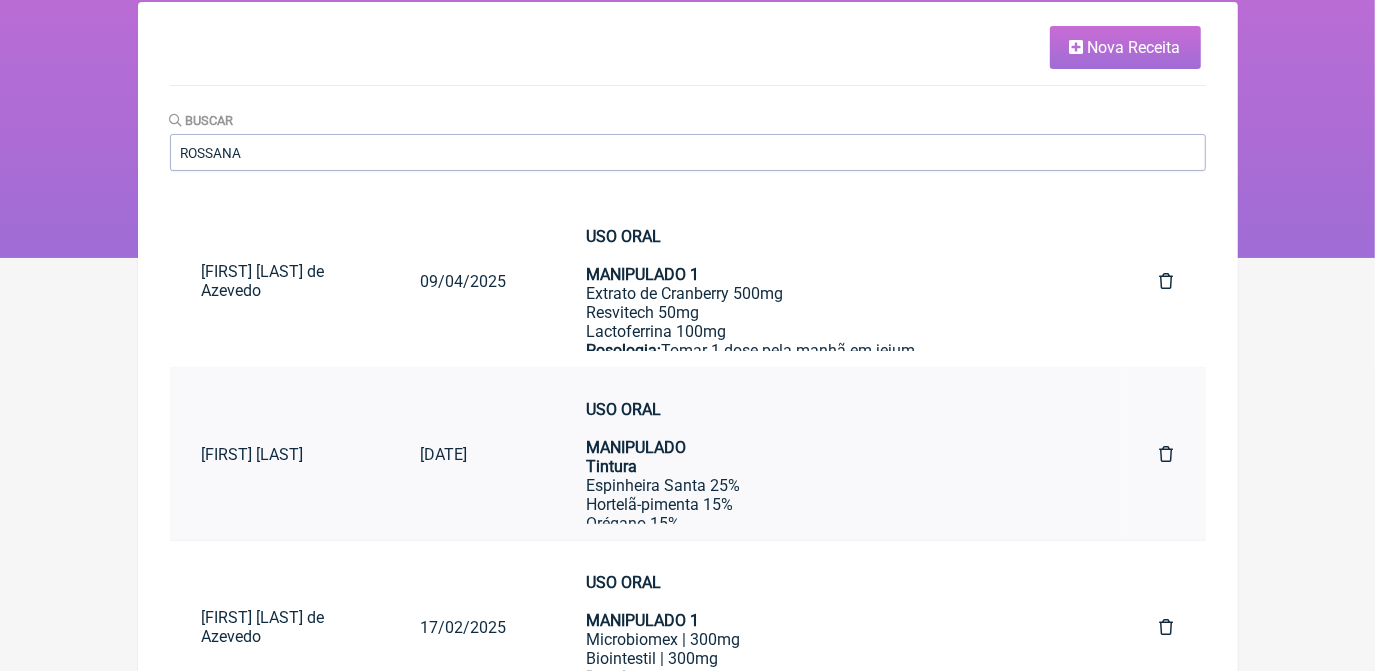 scroll, scrollTop: 181, scrollLeft: 0, axis: vertical 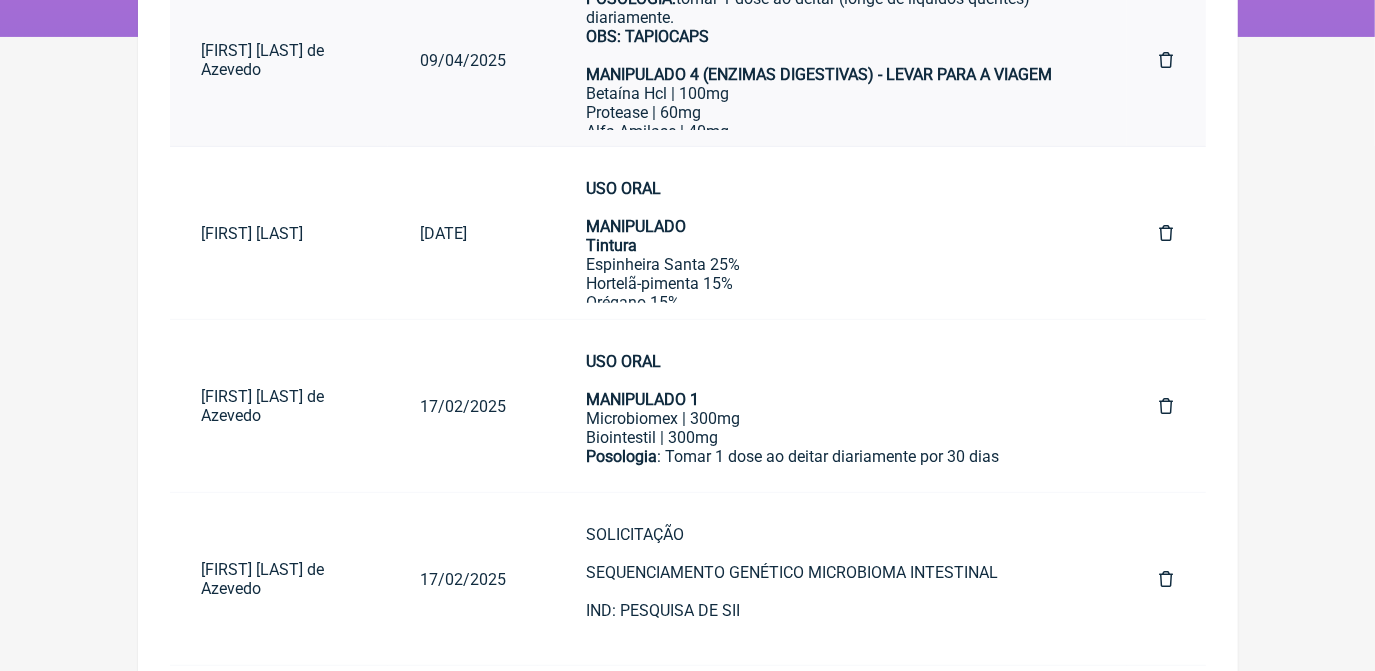 click on "USO ORAL MANIPULADO 1 Extrato de Cranberry 500mg Resvitech 50mg Lactoferrina 100mg Posologia:  Tomar 1 dose pela manhã em jejum.  OBS: TAPIOCAPS  MANIPULADO 2 Vitamina D3 2000ui Curcumicel 500mg Fazer 15g Posologia:  Tomar 10 gotas ao dia apos almoço.   MANIPULADO 3 Bifidobacterium adolescentis 4 bilhões UFC/dia Bifidobacterium lactis 4 bilhões UFC/dia Bifidobacterium longum 4 bilhões UFC/dia Lactobacillus brevis 3 bilhões UFC/dia Lactobacillus plantarum 4 bilhões UFC/dia Lactobacillus reuteri 3 bilhões UFC/dia Lactobacillus rhamnosus 3 bilhões UFC/dia POSOLOGIA:  tomar 1 dose ao deitar (longe de líquidos quentes) diariamente. OBS: TAPIOCAPS MANIPULADO 4 (ENZIMAS DIGESTIVAS) - LEVAR PARA A VIAGEM Betaína Hcl | 100mg Protease | 60mg Alfa-Amilase | 40mg Lipase | 30mg Pancreatina | 50mg Pepsina | 50mg Papaína | 50mg Bromelina | 50mg Posologia OBS: TAPIOCAPS" at bounding box center [832, 60] 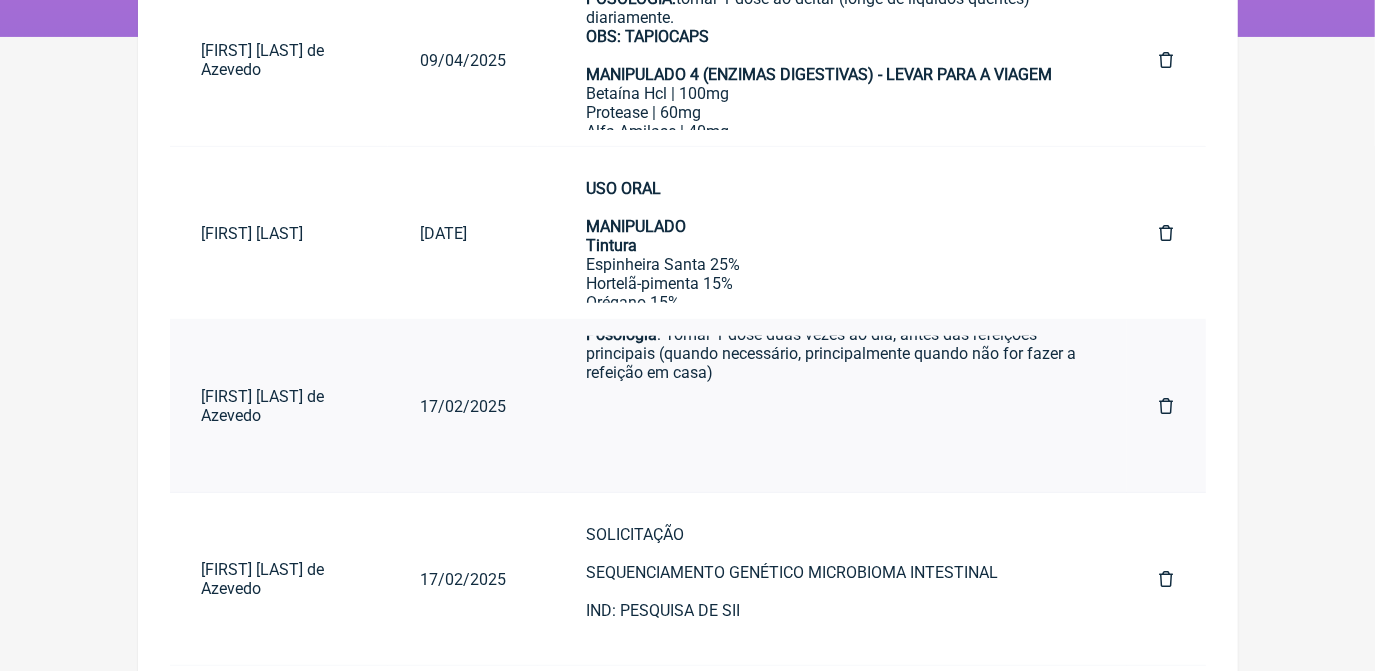 scroll, scrollTop: 384, scrollLeft: 0, axis: vertical 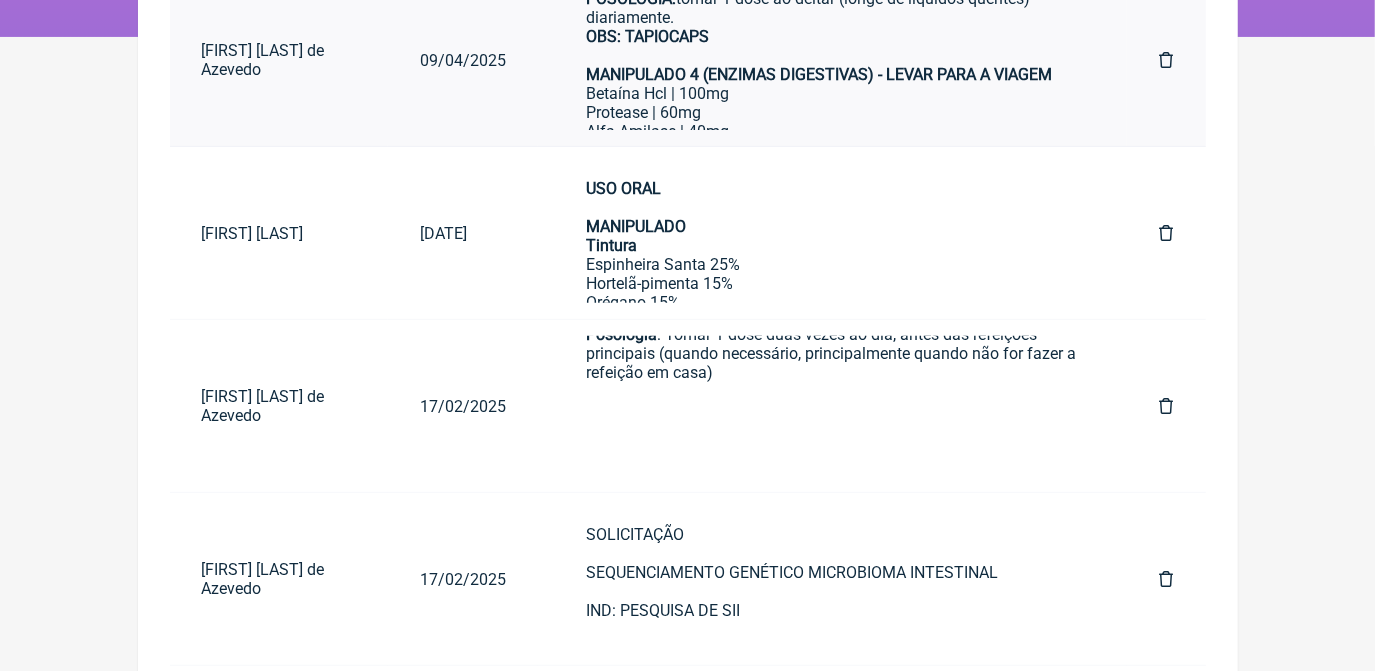click on "USO ORAL MANIPULADO 1 Extrato de Cranberry 500mg Resvitech 50mg Lactoferrina 100mg Posologia:  Tomar 1 dose pela manhã em jejum.  OBS: TAPIOCAPS  MANIPULADO 2 Vitamina D3 2000ui Curcumicel 500mg Fazer 15g Posologia:  Tomar 10 gotas ao dia apos almoço.   MANIPULADO 3 Bifidobacterium adolescentis 4 bilhões UFC/dia Bifidobacterium lactis 4 bilhões UFC/dia Bifidobacterium longum 4 bilhões UFC/dia Lactobacillus brevis 3 bilhões UFC/dia Lactobacillus plantarum 4 bilhões UFC/dia Lactobacillus reuteri 3 bilhões UFC/dia Lactobacillus rhamnosus 3 bilhões UFC/dia POSOLOGIA:  tomar 1 dose ao deitar (longe de líquidos quentes) diariamente. OBS: TAPIOCAPS MANIPULADO 4 (ENZIMAS DIGESTIVAS) - LEVAR PARA A VIAGEM Betaína Hcl | 100mg" at bounding box center (832, -173) 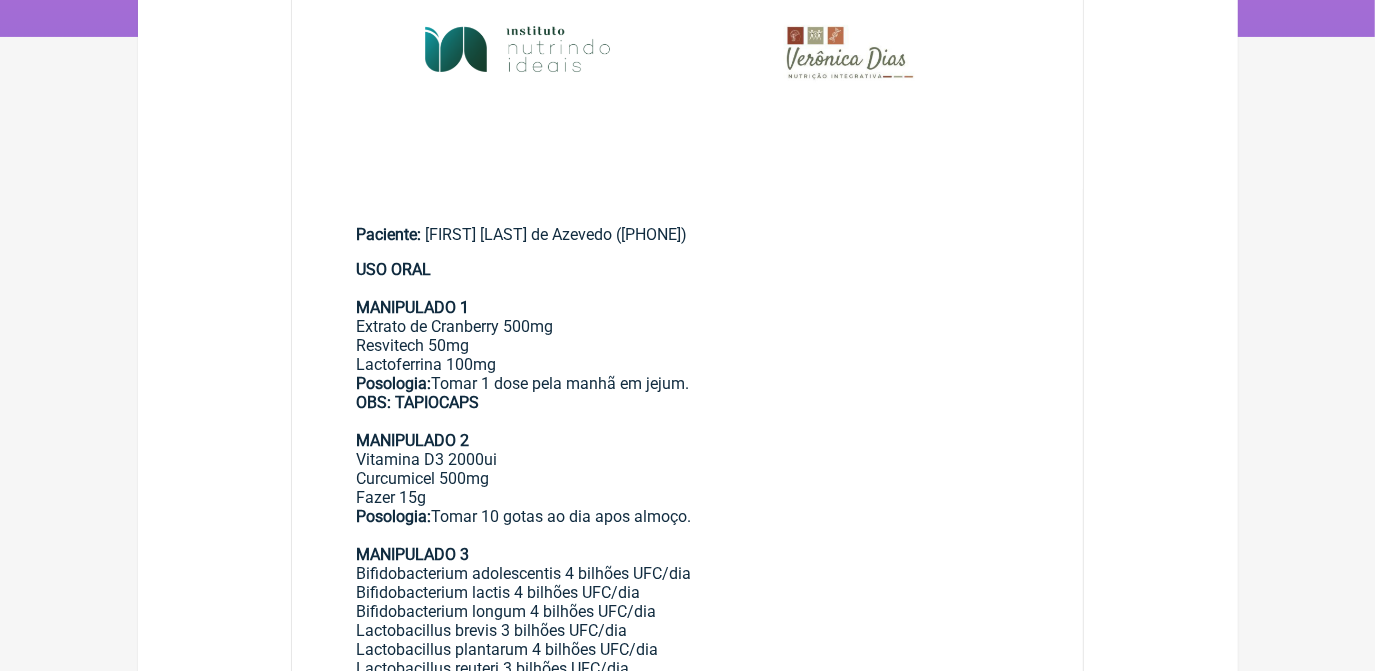 scroll, scrollTop: 0, scrollLeft: 0, axis: both 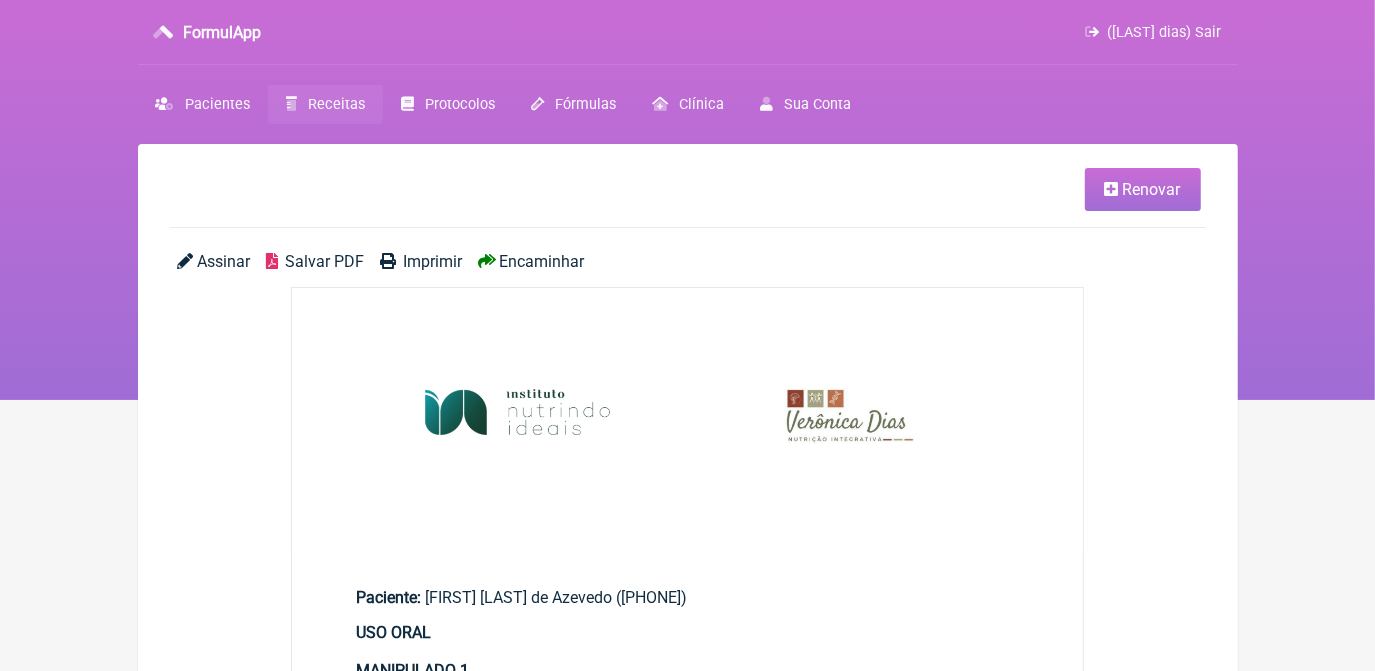 click on "Renovar" at bounding box center [1152, 189] 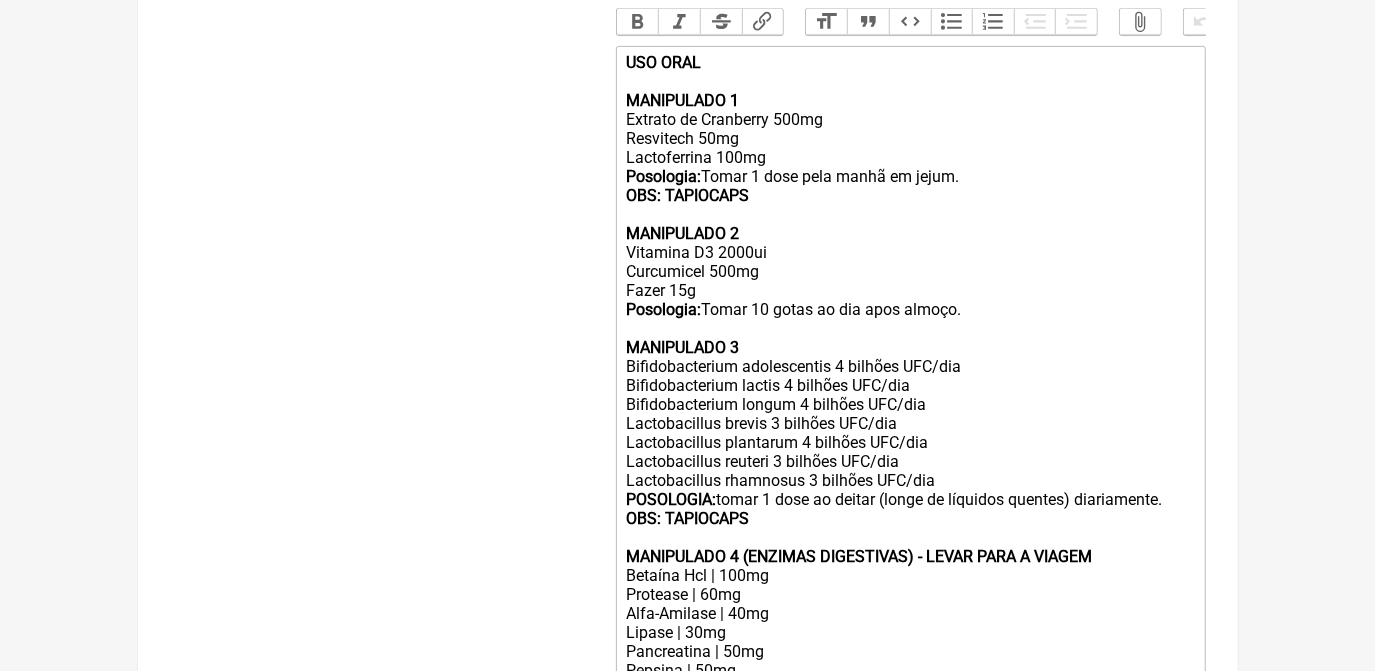 scroll, scrollTop: 636, scrollLeft: 0, axis: vertical 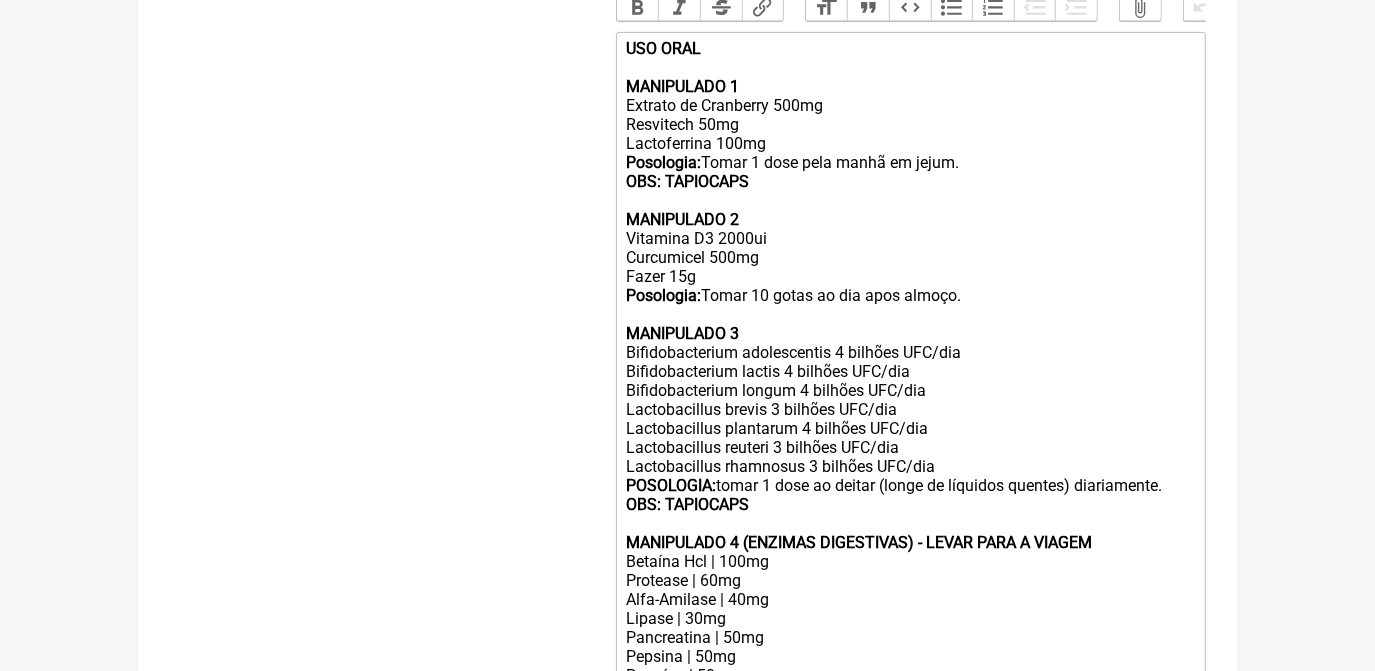 click on "USO ORAL MANIPULADO 1 Extrato de Cranberry 500mg Resvitech 50mg Lactoferrina 100mg Posologia:  Tomar 1 dose pela manhã em jejum.  OBS: TAPIOCAPS  MANIPULADO 2 Vitamina D3 2000ui Curcumicel 500mg Fazer 15g Posologia:  Tomar 10 gotas ao dia apos almoço.   MANIPULADO 3 Bifidobacterium adolescentis 4 bilhões UFC/dia Bifidobacterium lactis 4 bilhões UFC/dia Bifidobacterium longum 4 bilhões UFC/dia Lactobacillus brevis 3 bilhões UFC/dia Lactobacillus plantarum 4 bilhões UFC/dia Lactobacillus reuteri 3 bilhões UFC/dia Lactobacillus rhamnosus 3 bilhões UFC/dia POSOLOGIA:  tomar 1 dose ao deitar (longe de líquidos quentes) diariamente. OBS: TAPIOCAPS MANIPULADO 4 (ENZIMAS DIGESTIVAS) - LEVAR PARA A VIAGEM Betaína Hcl | 100mg" 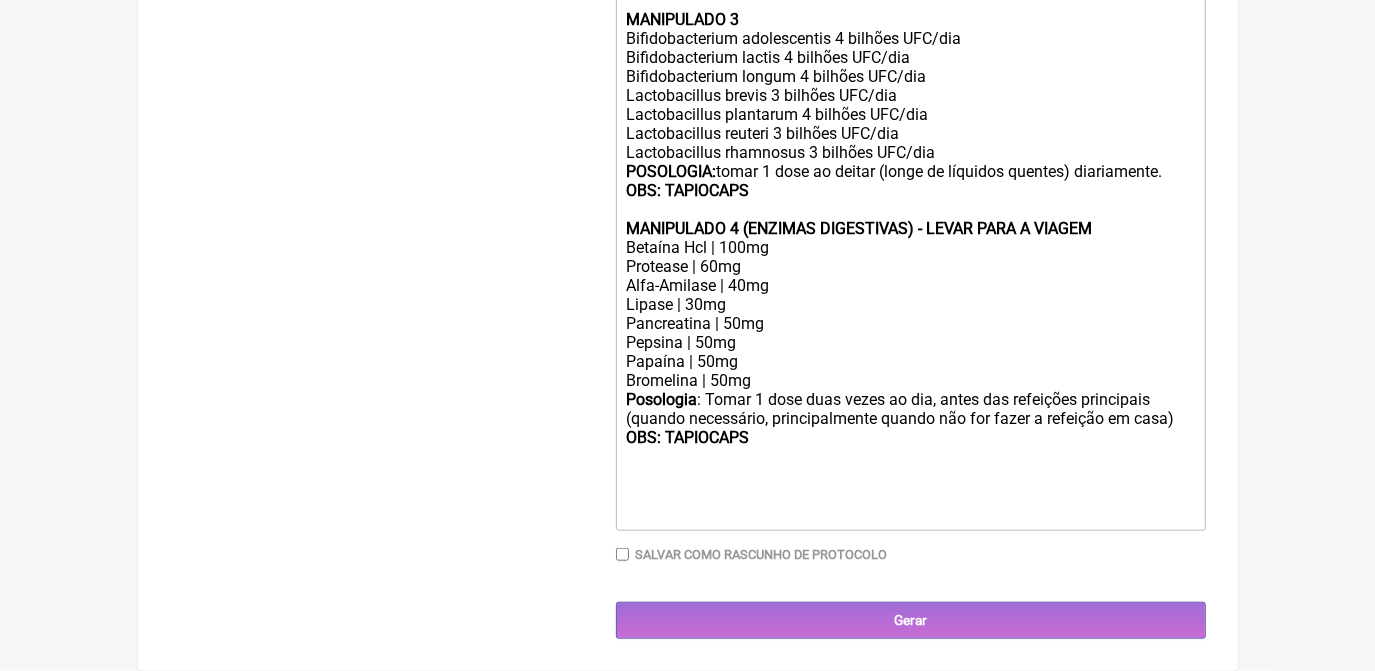 scroll, scrollTop: 1010, scrollLeft: 0, axis: vertical 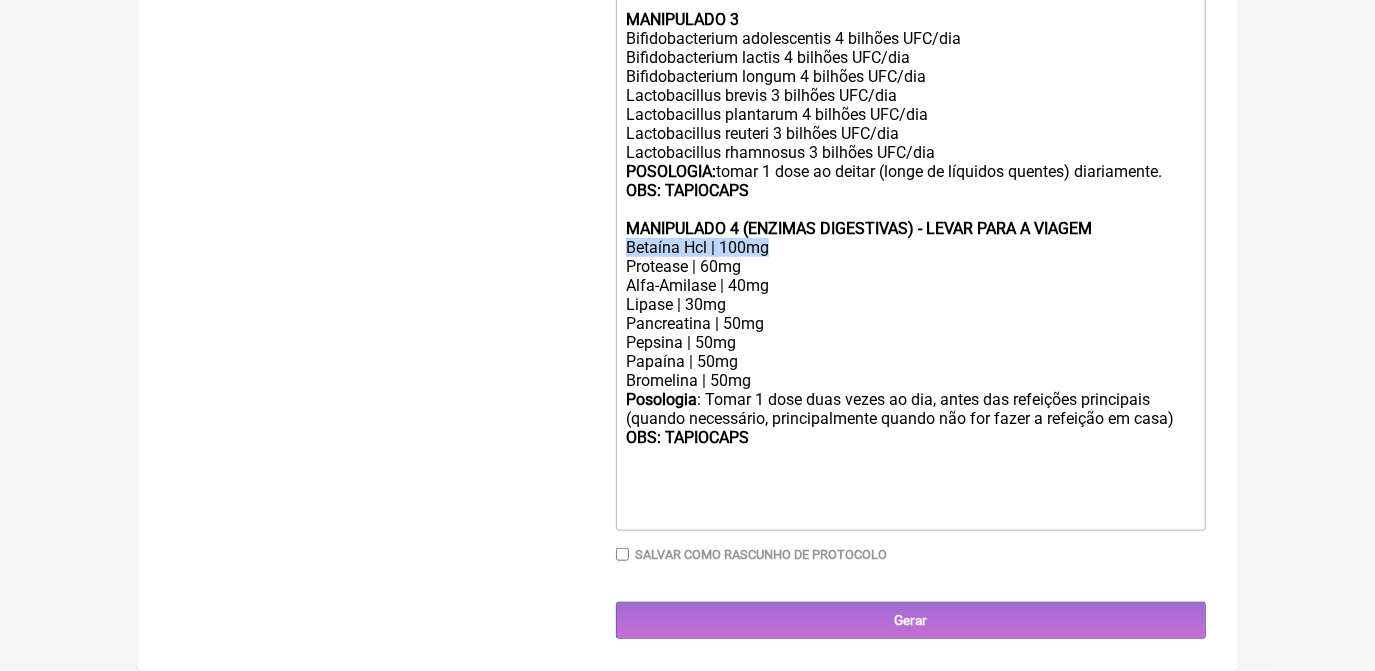 drag, startPoint x: 621, startPoint y: 236, endPoint x: 776, endPoint y: 248, distance: 155.46382 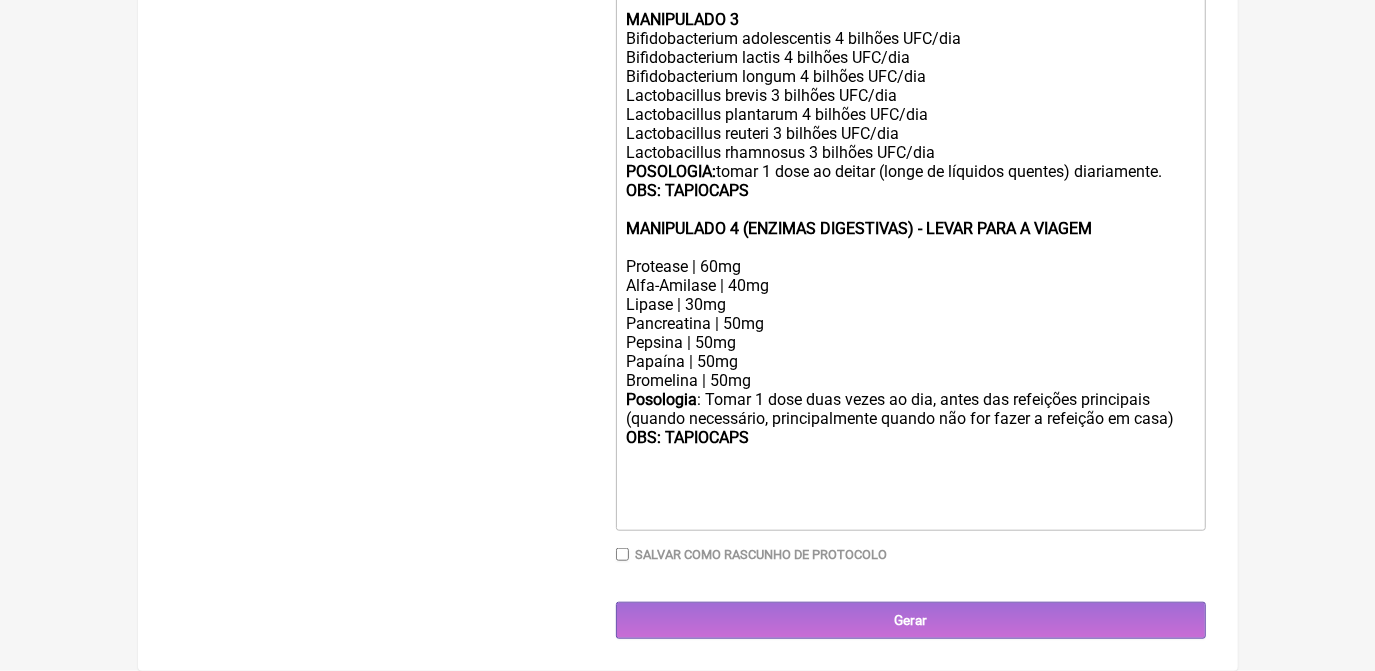 scroll, scrollTop: 990, scrollLeft: 0, axis: vertical 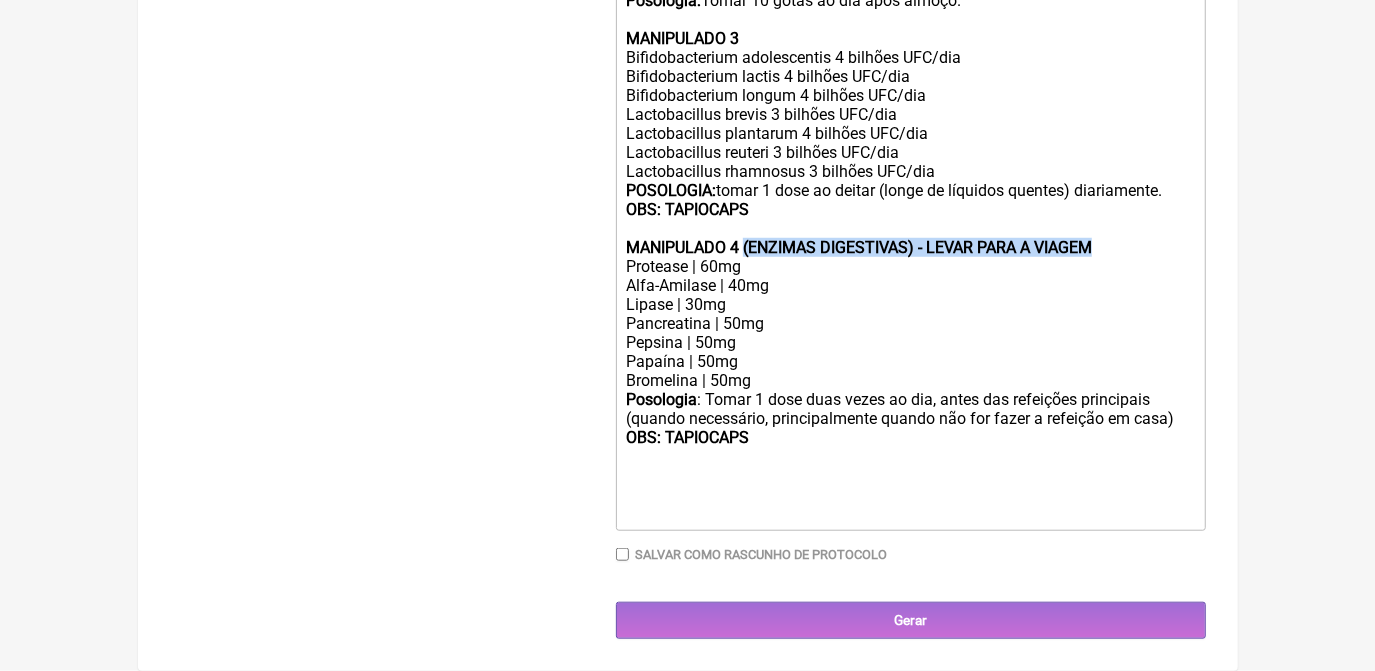 drag, startPoint x: 745, startPoint y: 236, endPoint x: 1141, endPoint y: 238, distance: 396.00504 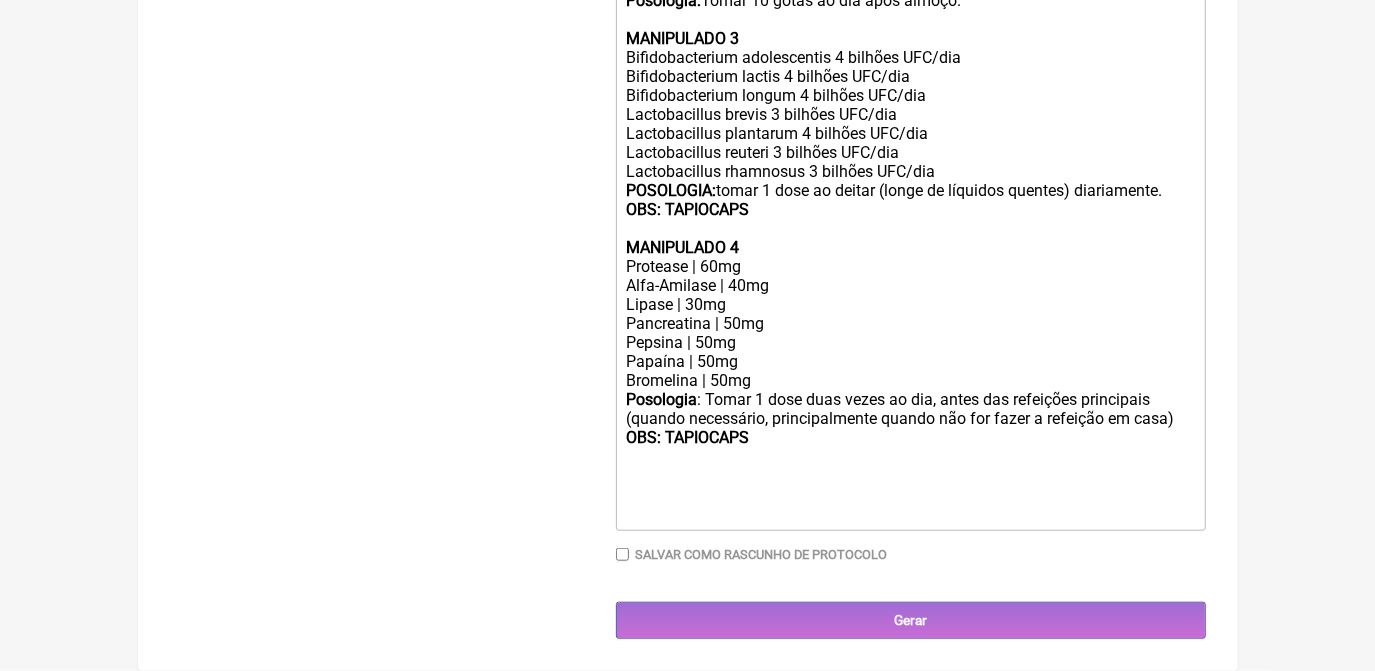 click on "Bromelina | 50mg" 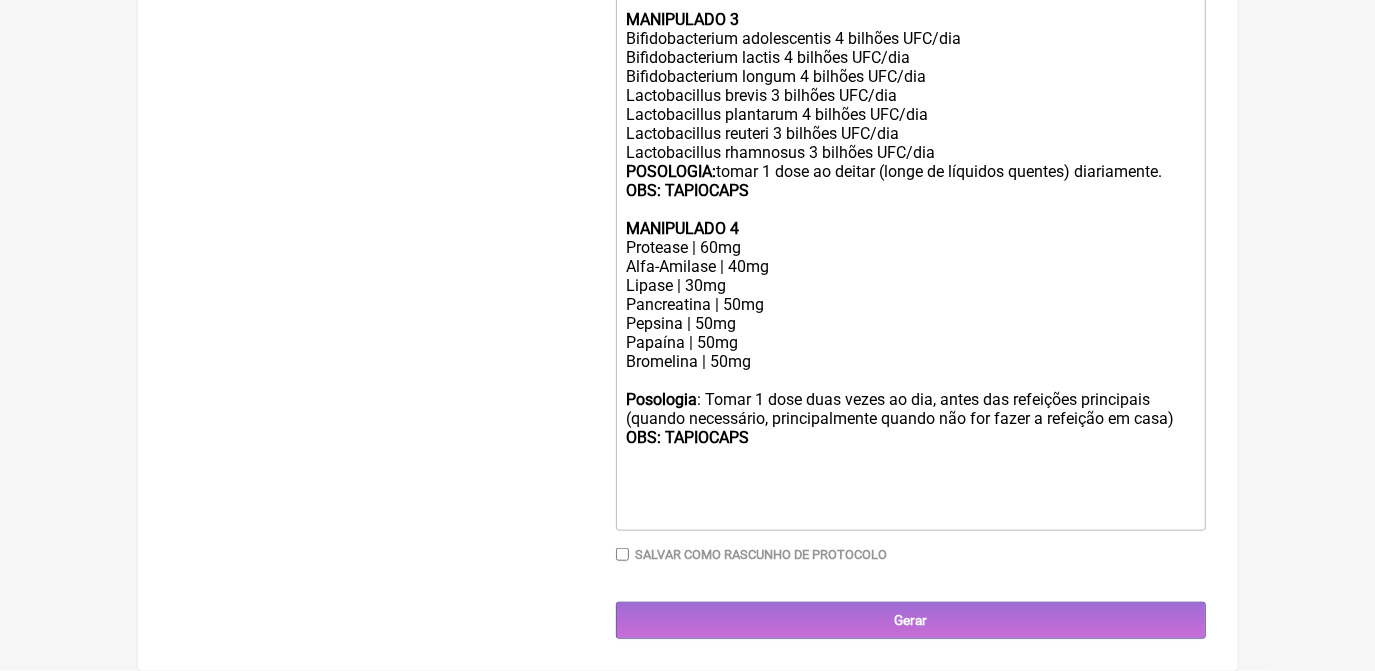 scroll, scrollTop: 1010, scrollLeft: 0, axis: vertical 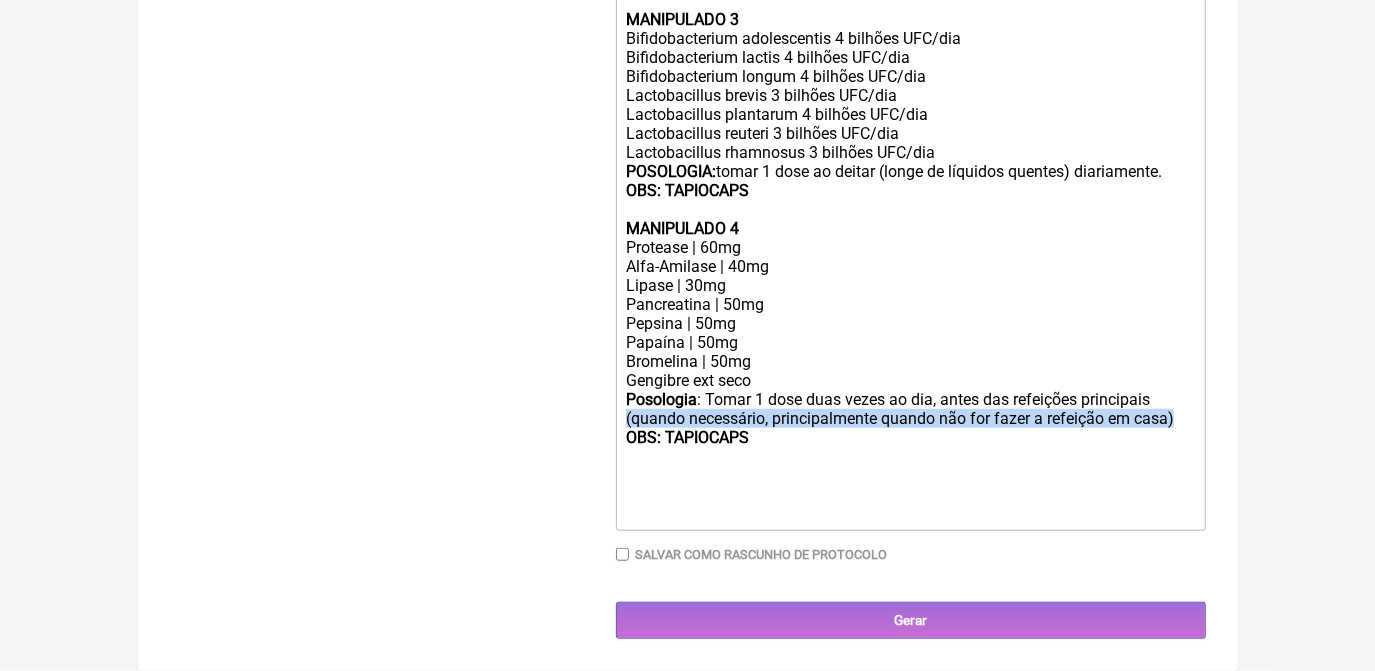 drag, startPoint x: 624, startPoint y: 414, endPoint x: 1183, endPoint y: 416, distance: 559.0036 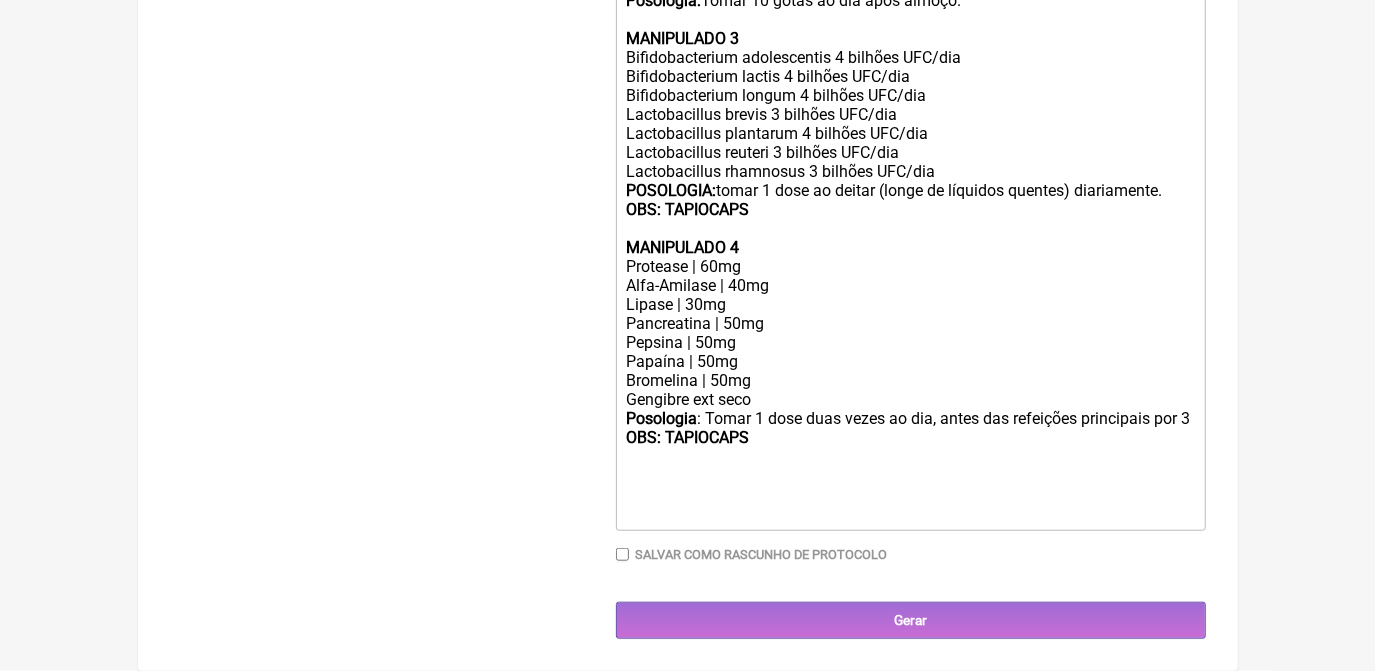 scroll, scrollTop: 1010, scrollLeft: 0, axis: vertical 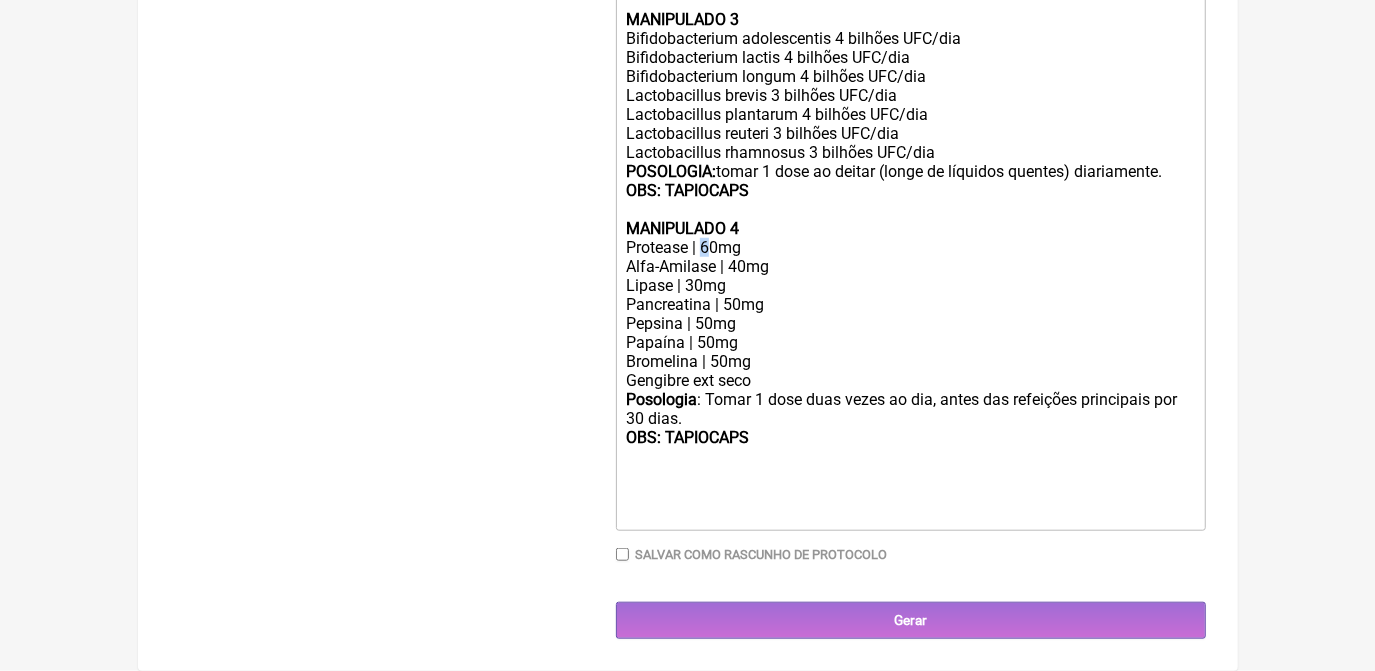 click on "USO ORAL MANIPULADO 1 Extrato de Cranberry 500mg Resvitech 50mg Lactoferrina 100mg Posologia:  Tomar 1 dose pela manhã em jejum.  OBS: TAPIOCAPS  MANIPULADO 2 Vitamina D3 2000ui Vit k2 60mcg Curcumicel 500mg Fazer 15g Posologia:  Tomar 10 gotas ao dia apos almoço.   MANIPULADO 3 Bifidobacterium adolescentis 4 bilhões UFC/dia Bifidobacterium lactis 4 bilhões UFC/dia Bifidobacterium longum 4 bilhões UFC/dia Lactobacillus brevis 3 bilhões UFC/dia Lactobacillus plantarum 4 bilhões UFC/dia Lactobacillus reuteri 3 bilhões UFC/dia Lactobacillus rhamnosus 3 bilhões UFC/dia POSOLOGIA:  tomar 1 dose ao deitar (longe de líquidos quentes) diariamente. OBS: TAPIOCAPS MANIPULADO 4  Protease | 60mg" 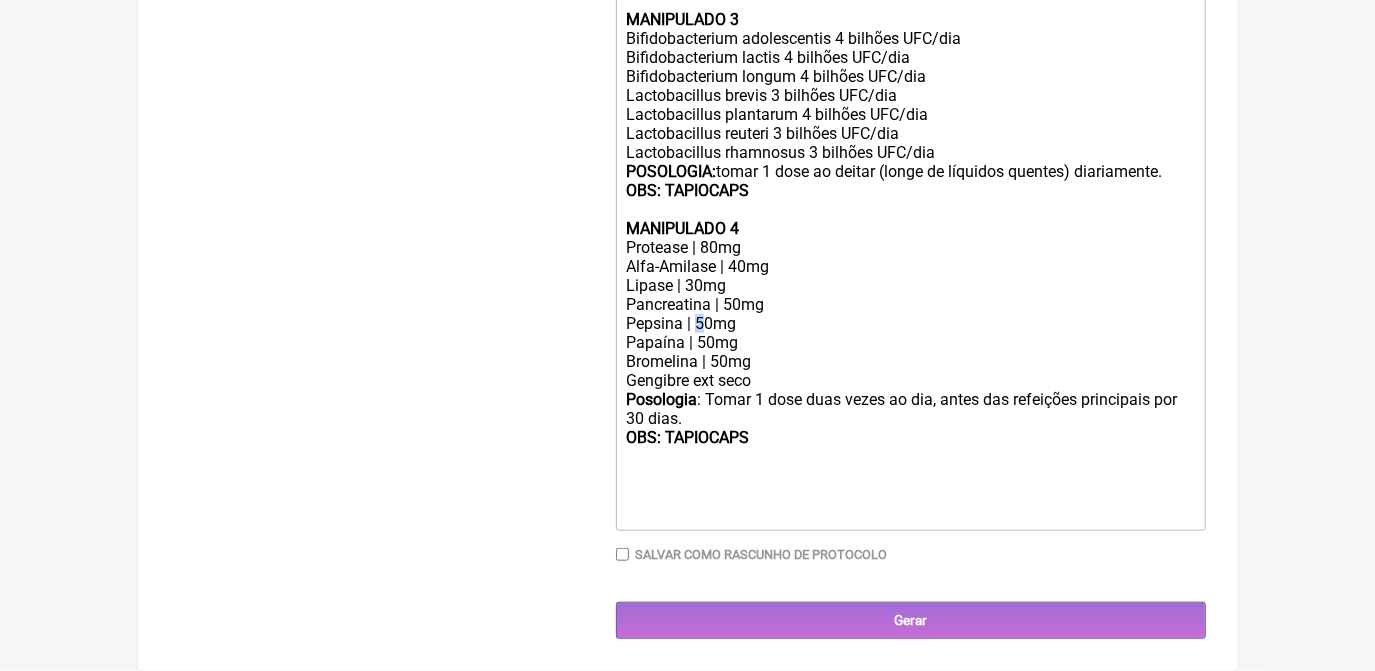 click on "Pepsina | 50mg" 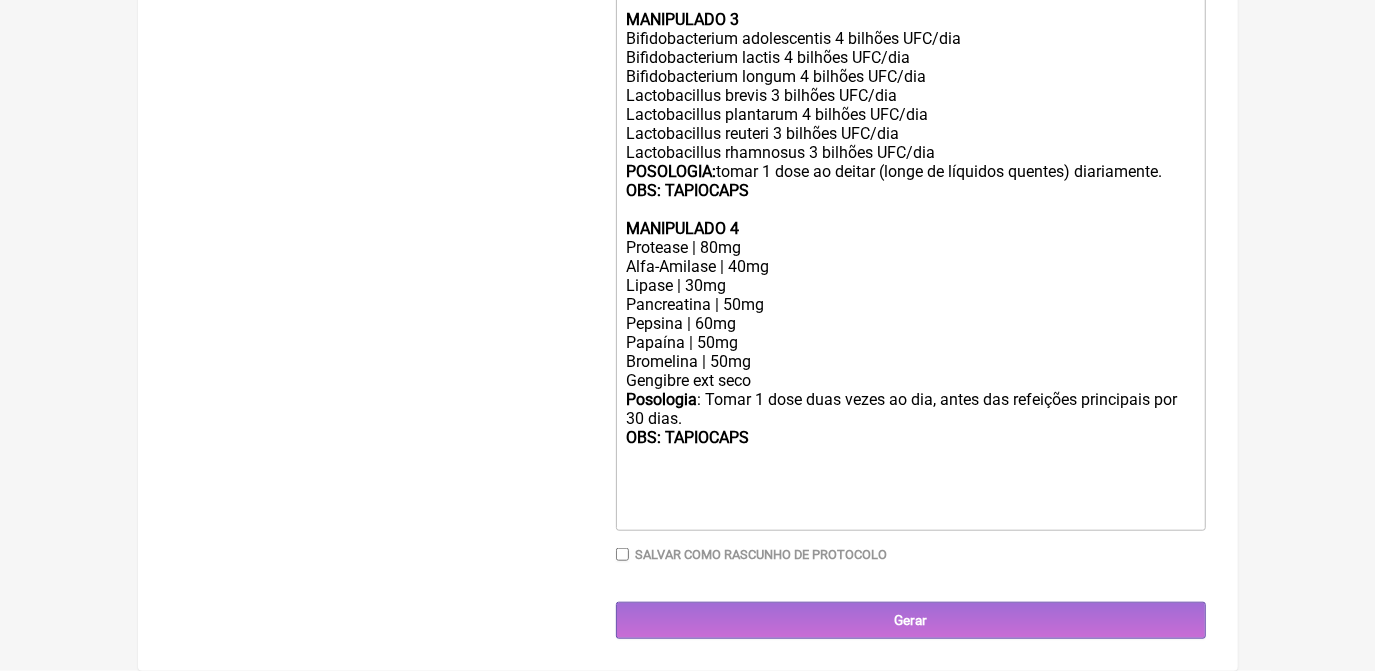 click on "Posologia : Tomar 1 dose duas vezes ao dia, antes das refeições principais por 30 dias. OBS: TAPIOCAPS" 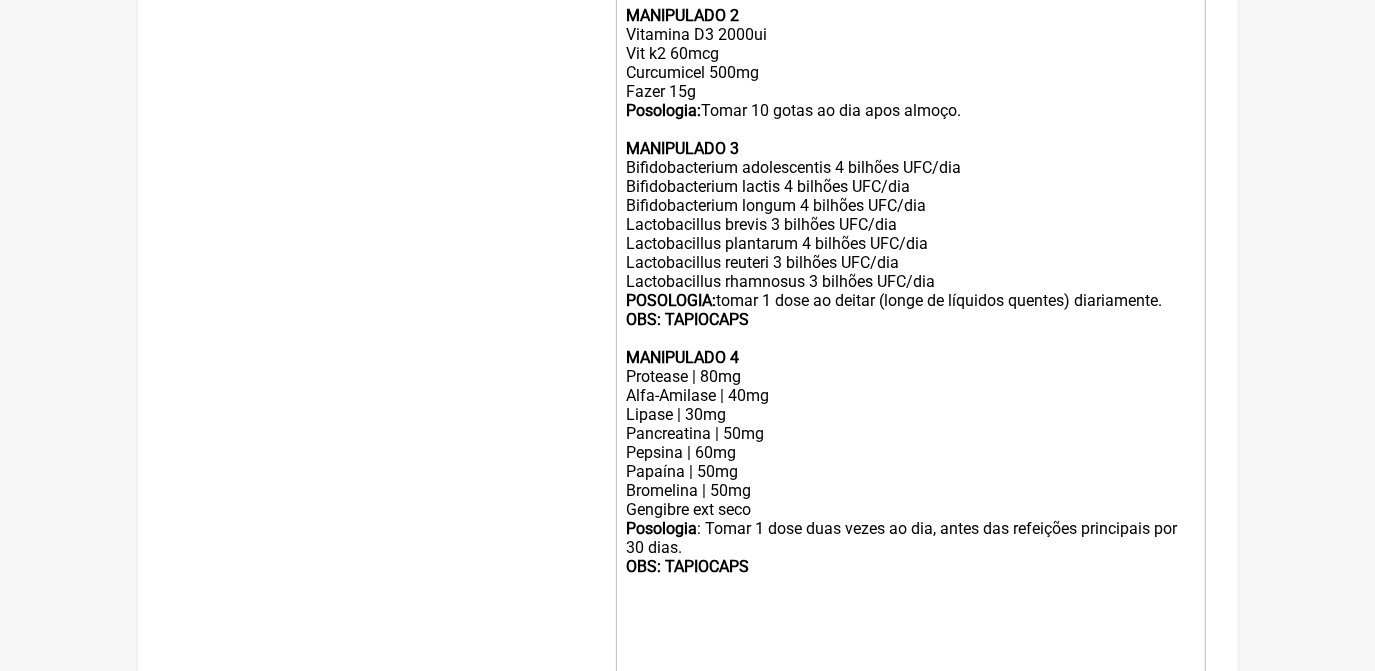 scroll, scrollTop: 737, scrollLeft: 0, axis: vertical 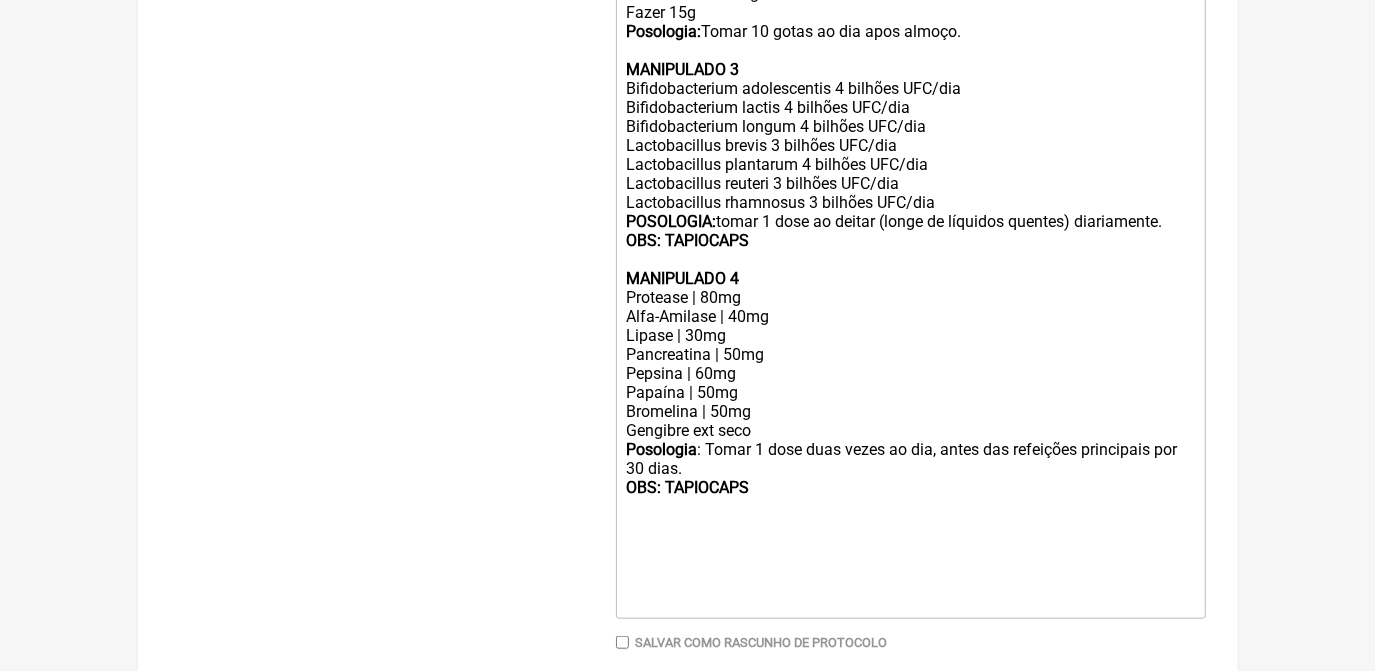 paste on "<lor><ipsumd>SIT AMET<co><ad>ELITSEDDOE 4<te></incidi>Utlabor et Doloremag 630al<en>Adminimve 71qu<no>Exercitation 492ul<labori><ni>Aliquipex: </eacomm>Conse 7 duis aute irure in repre. <volupt><ve>ESS: CILLUMFUG <nu><pa>EXCEPTEURS 9<oc></cupida>Nonproid S5 2424cu<qu>Off d1 75mol<an>Idestlabor 019pe<un>Omnis 92i<natuse><vo>Accusanti: </dolore>Lauda 70 totam re ape eaqu ipsaqu.<ab><illoin>&veri;</quasia><be><vitaed>EXPLICABON 8</enimip><qu>Voluptasasperna autoditfugit 7 consequ MAG/dol<eo>Rationesequines nequep 3 quisqua DOL/adi<nu>Eiusmoditempora incidu 2 magnamq ETI/min<so>Nobiseligendi optioc 4 nihilim QUO/pla<fa>Possimusassum repellend 3 tempori AUT/qui<of>Debitisrerumn saepeev 2 volupta REP/rec<it>Earumhictenet sapiented 4 reicien VOL/mai<al><perfer>DOLORIBUS:</asperi> repel 4 mini no exerci (ullam co suscipit laborio) aliquidcomm.<conseq><qu>MAX: MOLLITIAM<ha><qu>RERUMFACIL 1 </expedi><di>Namliber | 07te</cum><sol>Nobi-Eligend | 68op</cum><nih>Impedi | 21mi</quo><max>Placeatface | 26po</omn><lor>Ipsum..." 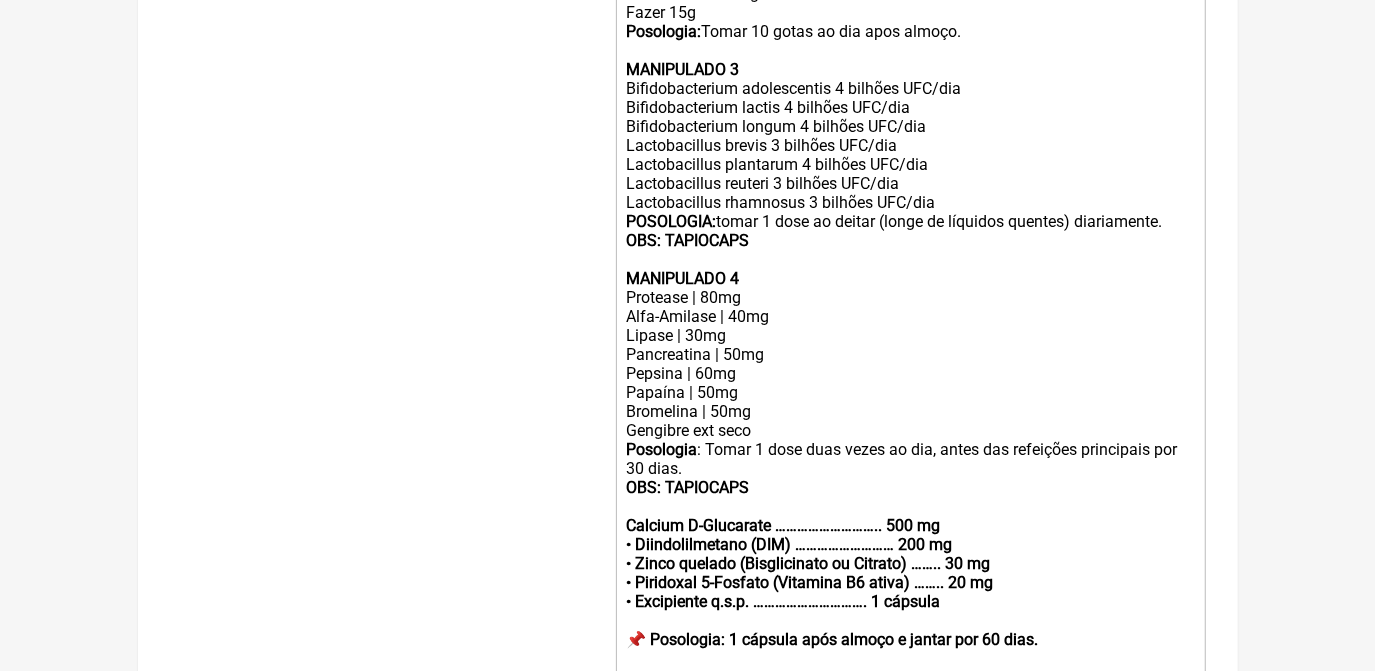 click on "Posologia : Tomar 1 dose duas vezes ao dia, antes das refeições principais por 30 dias. OBS: TAPIOCAPS Calcium D-Glucarate ……………………….. 500 mg 	•	Diindolilmetano (DIM) ……………………… 200 mg 	•	Zinco quelado (Bisglicinato ou Citrato) …….. 30 mg 	•	Piridoxal 5-Fosfato (Vitamina B6 ativa) …….. 20 mg 	•	Excipiente q.s.p. …………………………. 1 cápsula 📌 Posologia: 1 cápsula após almoço e jantar por 60 dias." 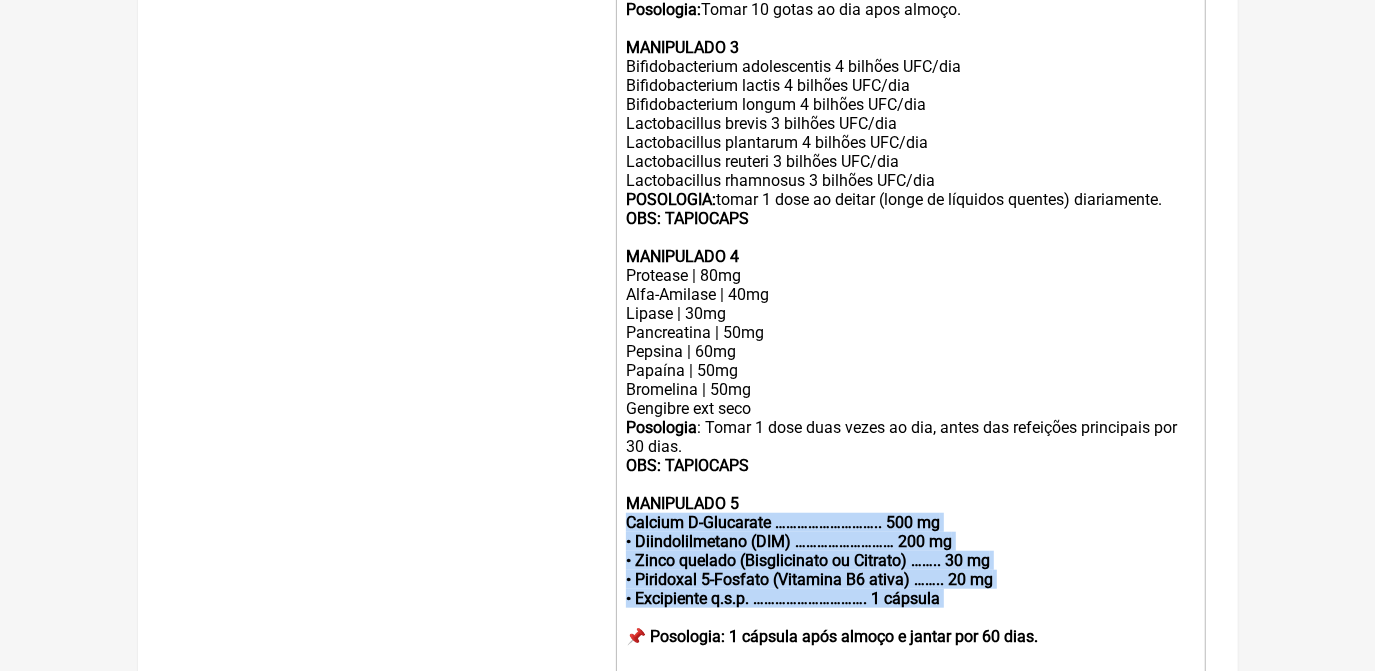 scroll, scrollTop: 1010, scrollLeft: 0, axis: vertical 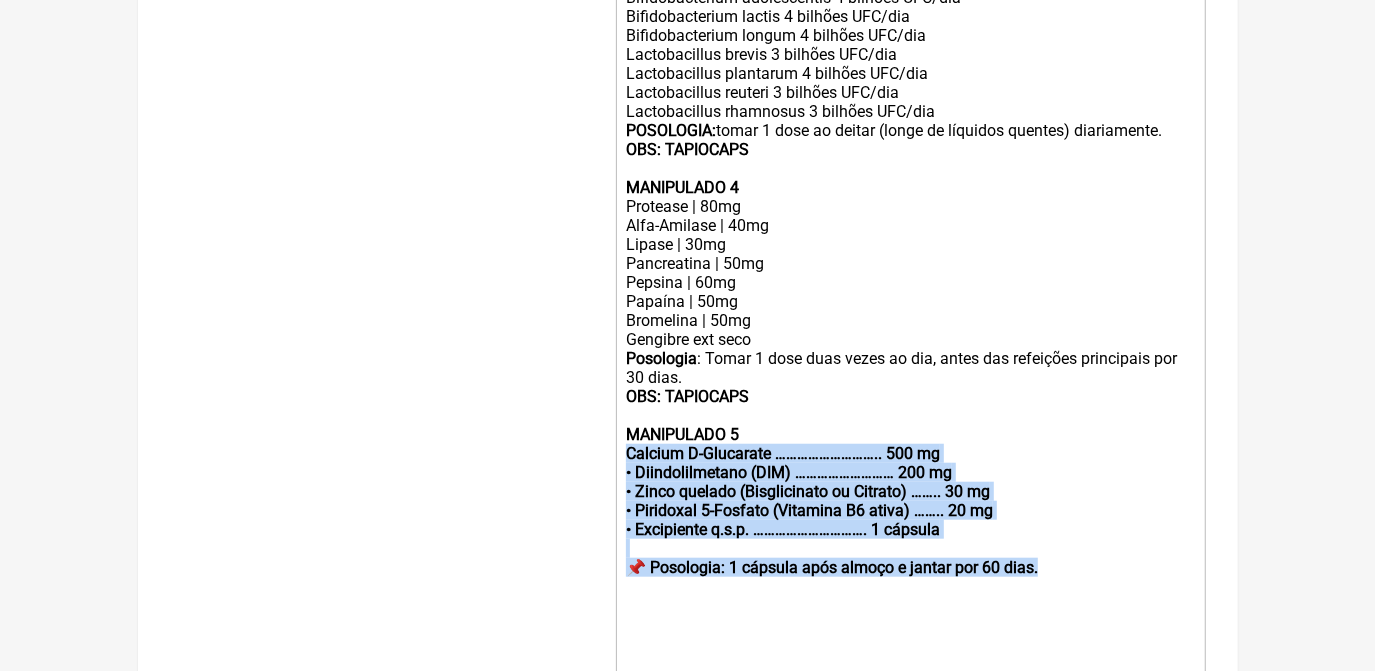 drag, startPoint x: 626, startPoint y: 591, endPoint x: 1047, endPoint y: 618, distance: 421.8649 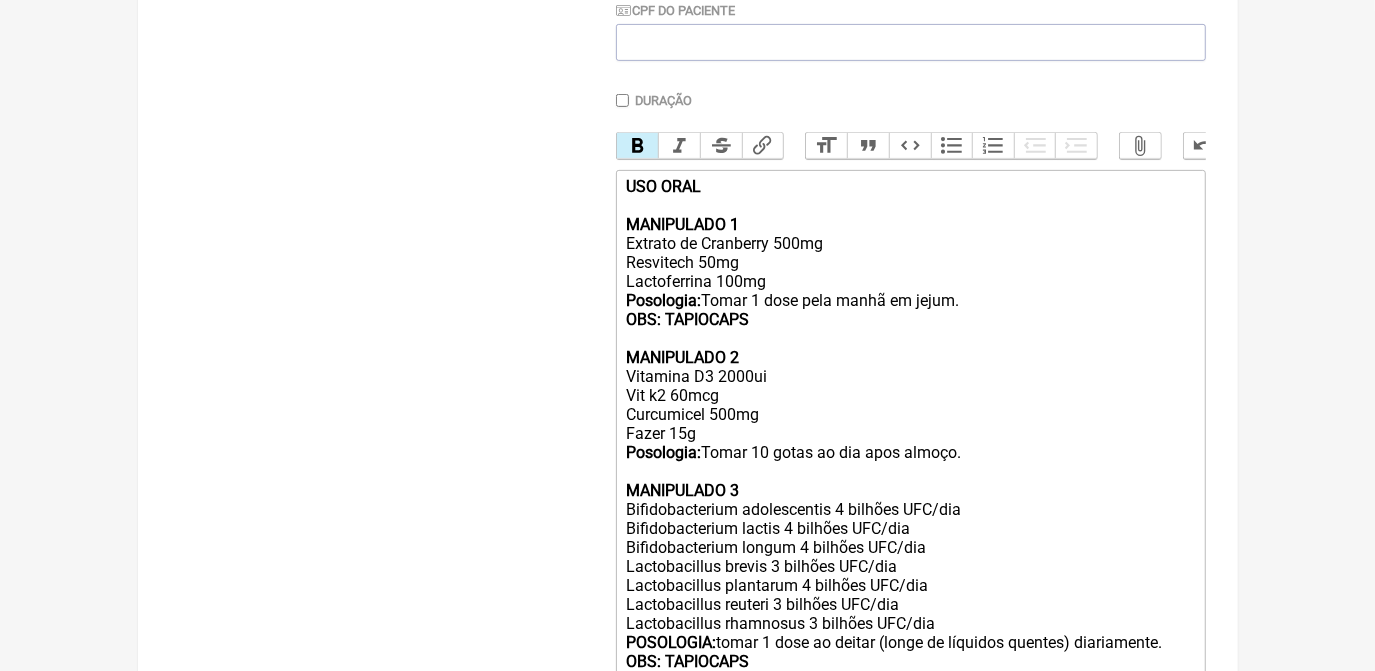 scroll, scrollTop: 464, scrollLeft: 0, axis: vertical 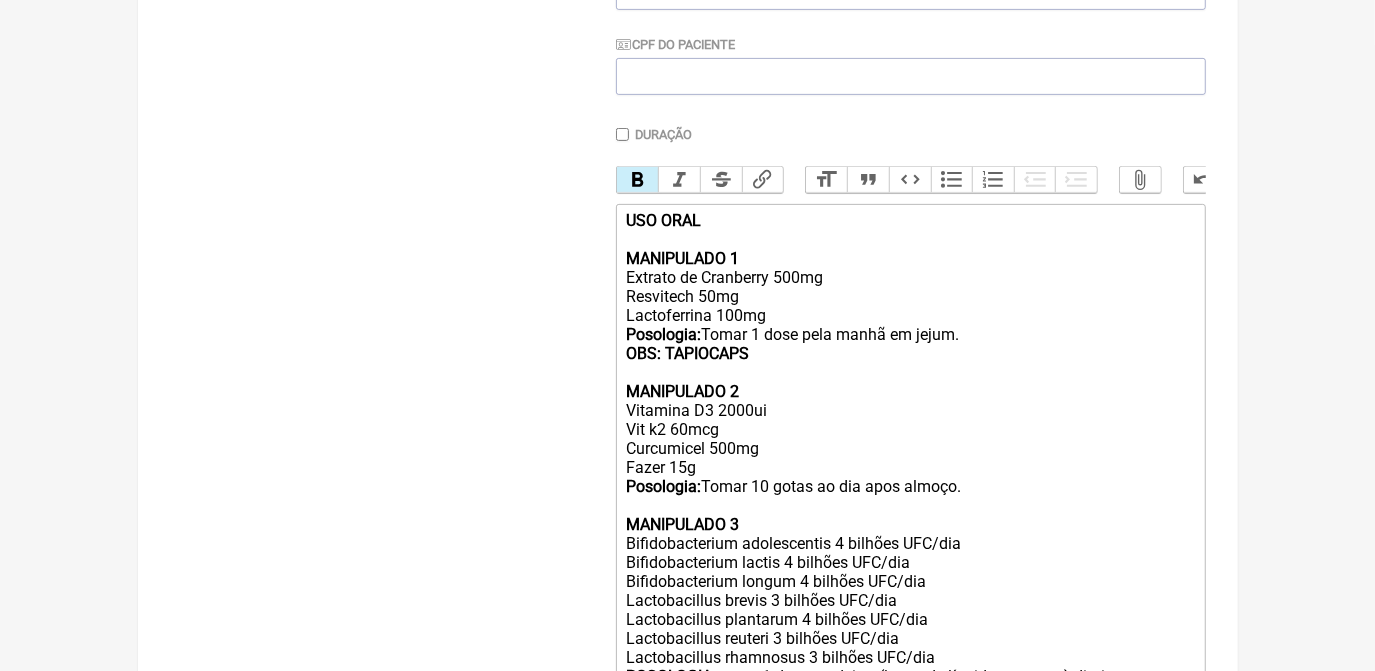 click on "Bold" at bounding box center (638, 180) 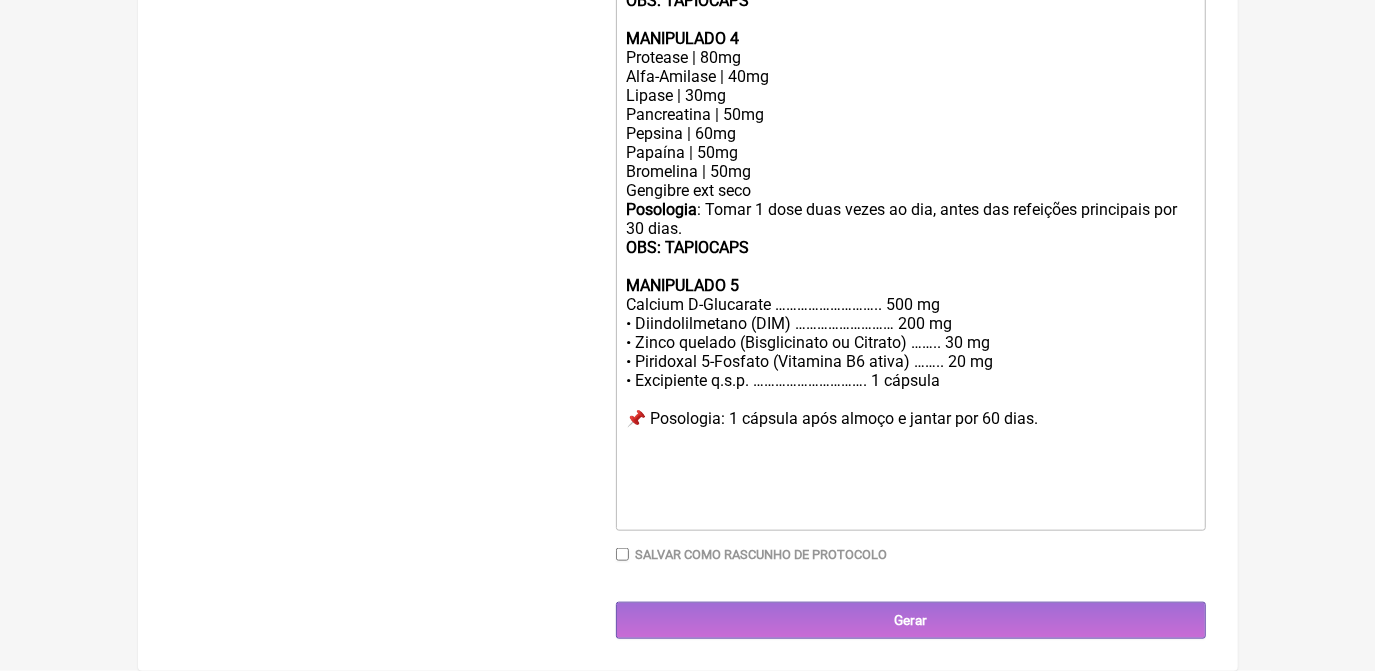 scroll, scrollTop: 1192, scrollLeft: 0, axis: vertical 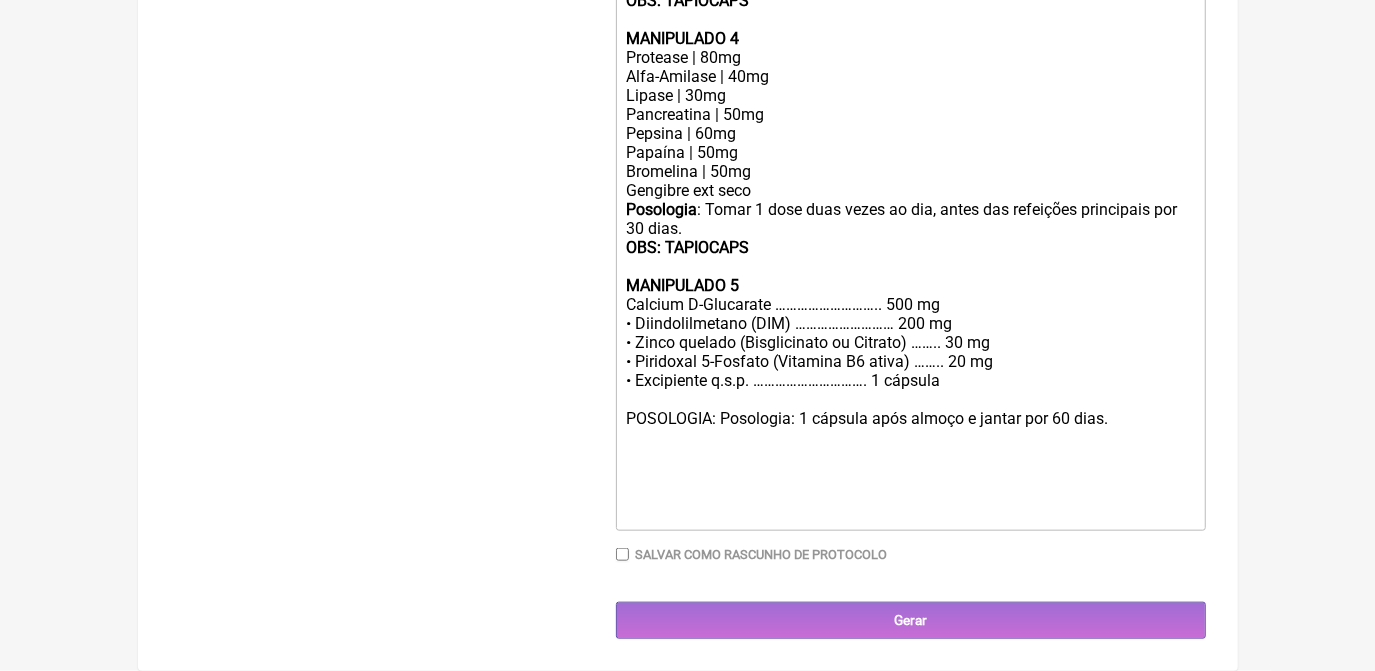 click on "Posologia : Tomar 1 dose duas vezes ao dia, antes das refeições principais por 30 dias. OBS: TAPIOCAPS MANIPULADO 5 Calcium D-Glucarate ……………………….. 500 mg 	•	Diindolilmetano (DIM) ……………………… 200 mg 	•	Zinco quelado (Bisglicinato ou Citrato) …….. 30 mg 	•	Piridoxal 5-Fosfato (Vitamina B6 ativa) …….. 20 mg 	•	Excipiente q.s.p. …………………………. 1 cápsula POSOLOGIA: Posologia: 1 cápsula após almoço e jantar por 60 dias." 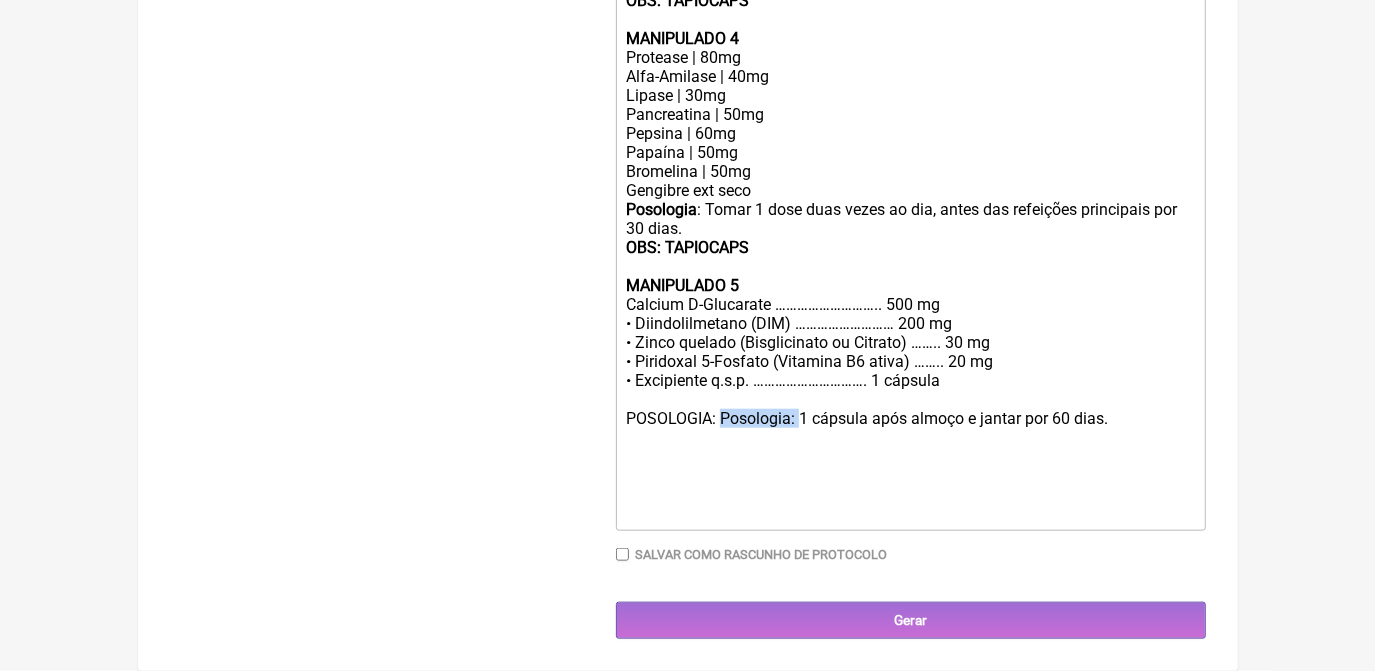 drag, startPoint x: 719, startPoint y: 435, endPoint x: 802, endPoint y: 435, distance: 83 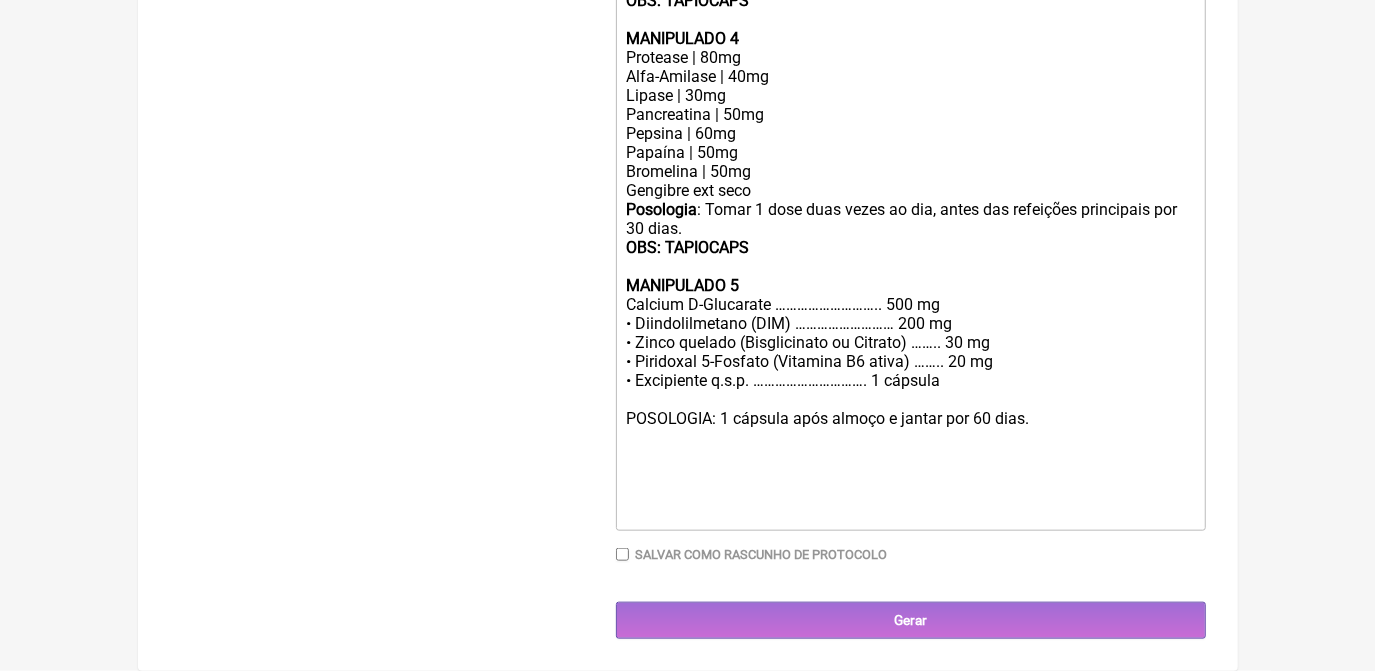 click on "Posologia : Tomar 1 dose duas vezes ao dia, antes das refeições principais por 30 dias. OBS: TAPIOCAPS MANIPULADO 5 Calcium D-Glucarate ……………………….. 500 mg 	•	Diindolilmetano (DIM) ……………………… 200 mg 	•	Zinco quelado (Bisglicinato ou Citrato) …….. 30 mg 	•	Piridoxal 5-Fosfato (Vitamina B6 ativa) …….. 20 mg 	•	Excipiente q.s.p. …………………………. 1 cápsula POSOLOGIA: 1 cápsula após almoço e jantar por 60 dias." 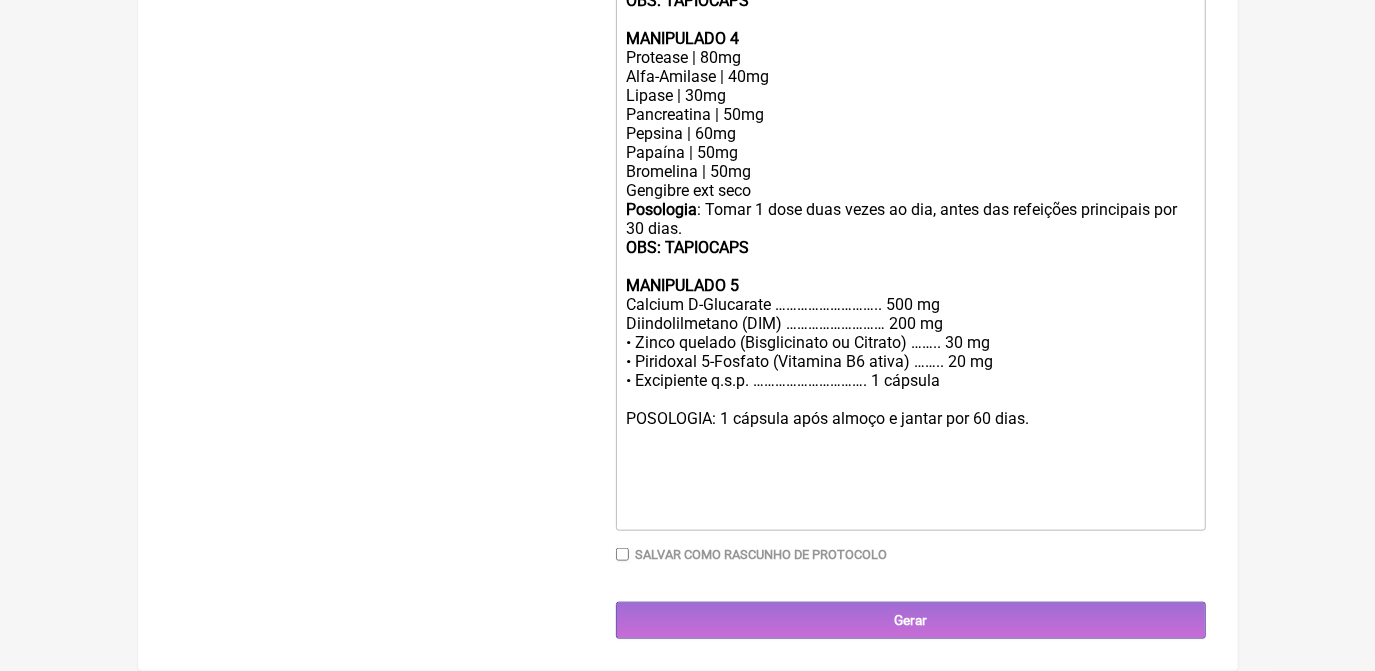 click on "Posologia : Tomar 1 dose duas vezes ao dia, antes das refeições principais por 30 dias. OBS: TAPIOCAPS MANIPULADO 5 Calcium D-Glucarate ……………………….. 500 mg 	Diindolilmetano (DIM) ……………………… 200 mg 	•	Zinco quelado (Bisglicinato ou Citrato) …….. 30 mg 	•	Piridoxal 5-Fosfato (Vitamina B6 ativa) …….. 20 mg 	•	Excipiente q.s.p. …………………………. 1 cápsula POSOLOGIA: 1 cápsula após almoço e jantar por 60 dias." 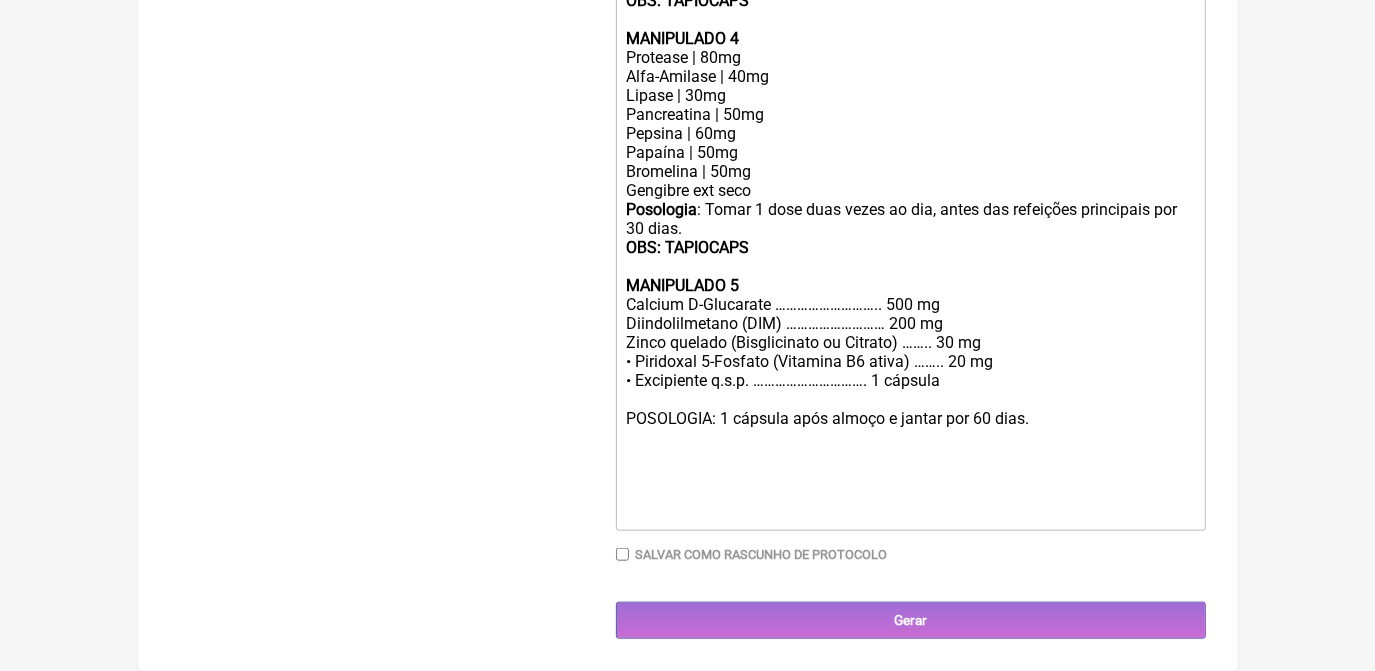 click on "Posologia : Tomar 1 dose duas vezes ao dia, antes das refeições principais por 30 dias. OBS: TAPIOCAPS MANIPULADO 5 Calcium D-Glucarate ……………………….. 500 mg 	Diindolilmetano (DIM) ……………………… 200 mg 	Zinco quelado (Bisglicinato ou Citrato) …….. 30 mg 	•	Piridoxal 5-Fosfato (Vitamina B6 ativa) …….. 20 mg 	•	Excipiente q.s.p. …………………………. 1 cápsula POSOLOGIA: 1 cápsula após almoço e jantar por 60 dias." 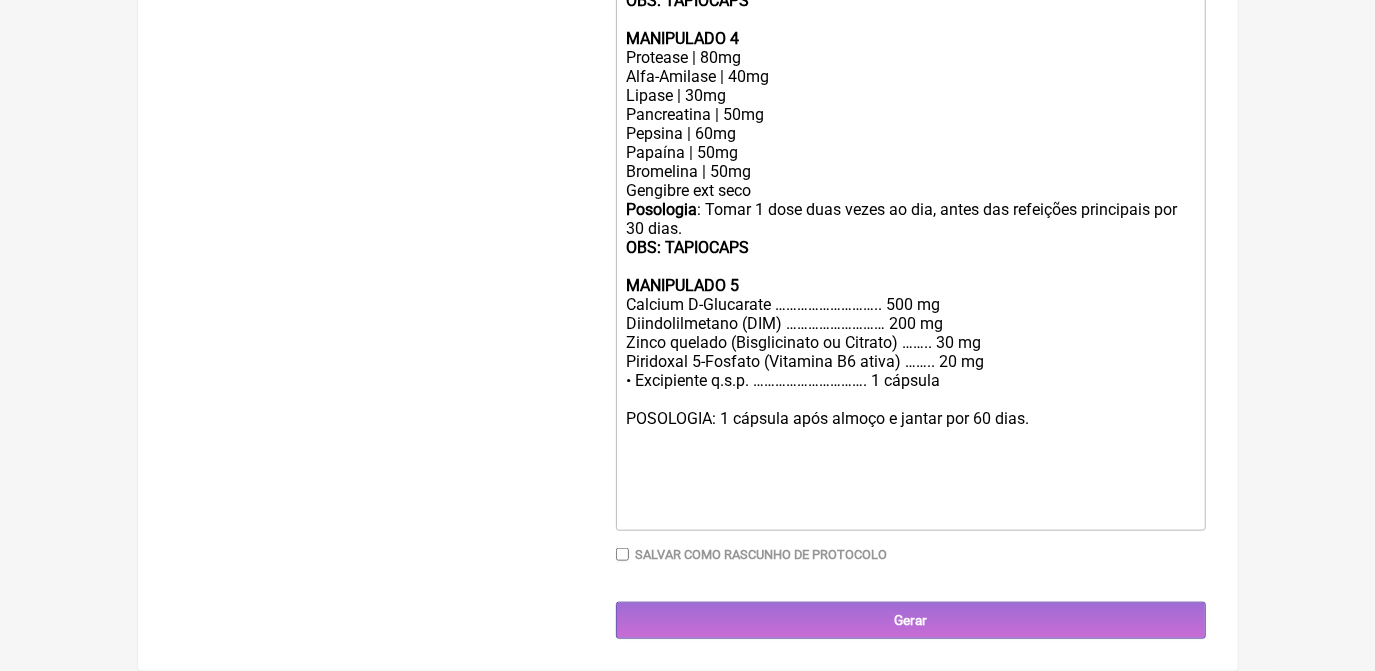 click on "Posologia : Tomar 1 dose duas vezes ao dia, antes das refeições principais por 30 dias. OBS: TAPIOCAPS MANIPULADO 5 Calcium D-Glucarate ……………………….. 500 mg 	Diindolilmetano (DIM) ……………………… 200 mg 	Zinco quelado (Bisglicinato ou Citrato) …….. 30 mg 	Piridoxal 5-Fosfato (Vitamina B6 ativa) …….. 20 mg 	•	Excipiente q.s.p. …………………………. 1 cápsula POSOLOGIA: 1 cápsula após almoço e jantar por 60 dias." 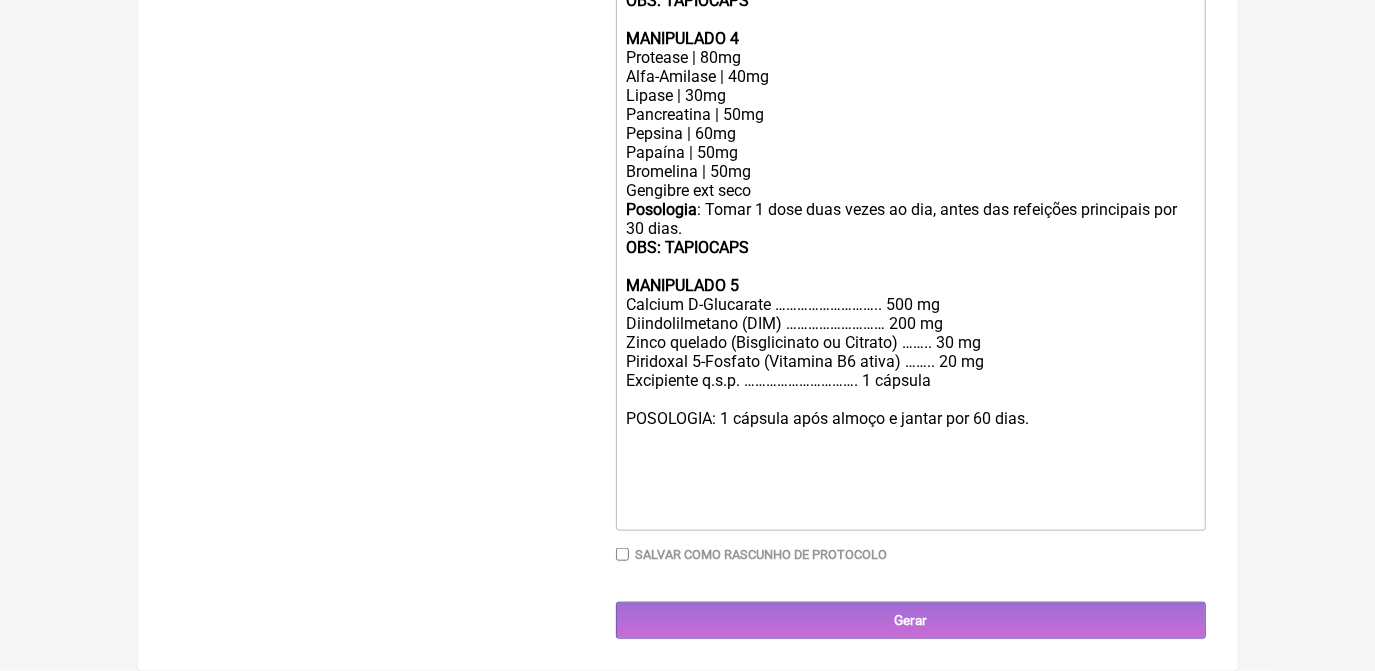 click on "Posologia : Tomar 1 dose duas vezes ao dia, antes das refeições principais por 30 dias. OBS: TAPIOCAPS MANIPULADO 5 Calcium D-Glucarate ……………………….. 500 mg 	Diindolilmetano (DIM) ……………………… 200 mg 	Zinco quelado (Bisglicinato ou Citrato) …….. 30 mg 	Piridoxal 5-Fosfato (Vitamina B6 ativa) …….. 20 mg 	Excipiente q.s.p. …………………………. 1 cápsula POSOLOGIA: 1 cápsula após almoço e jantar por 60 dias." 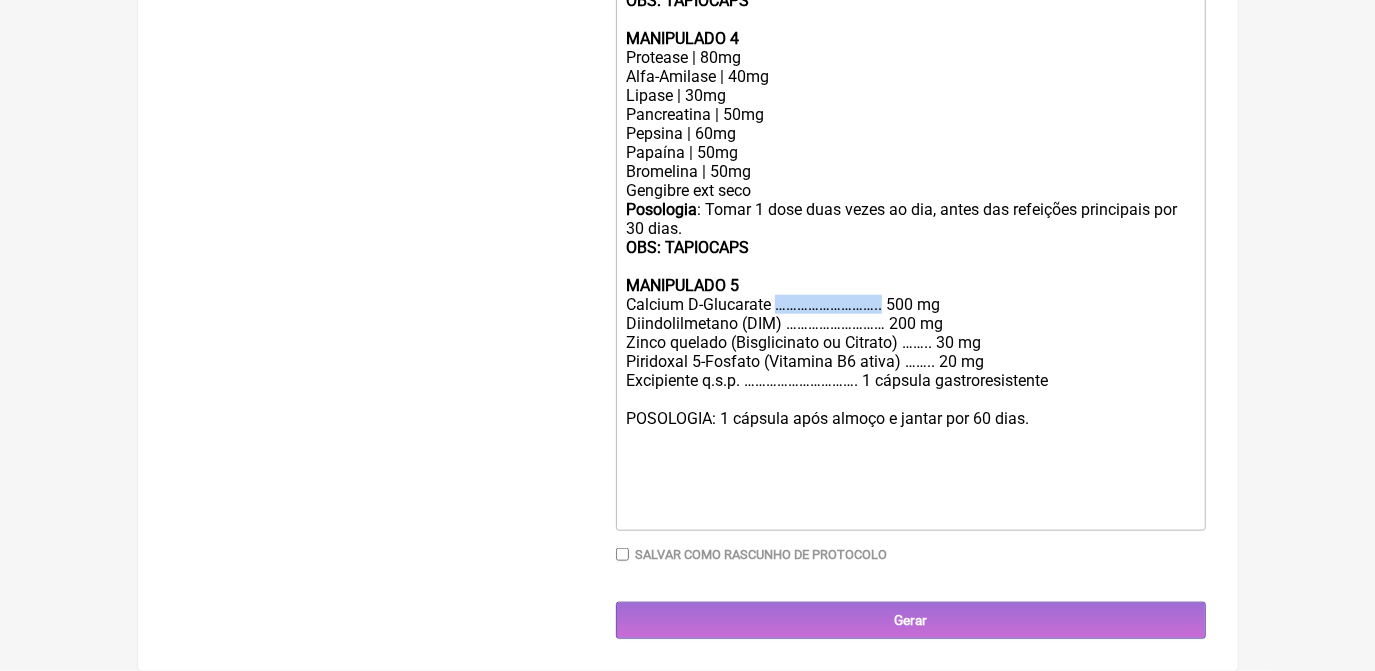 drag, startPoint x: 773, startPoint y: 318, endPoint x: 881, endPoint y: 308, distance: 108.461975 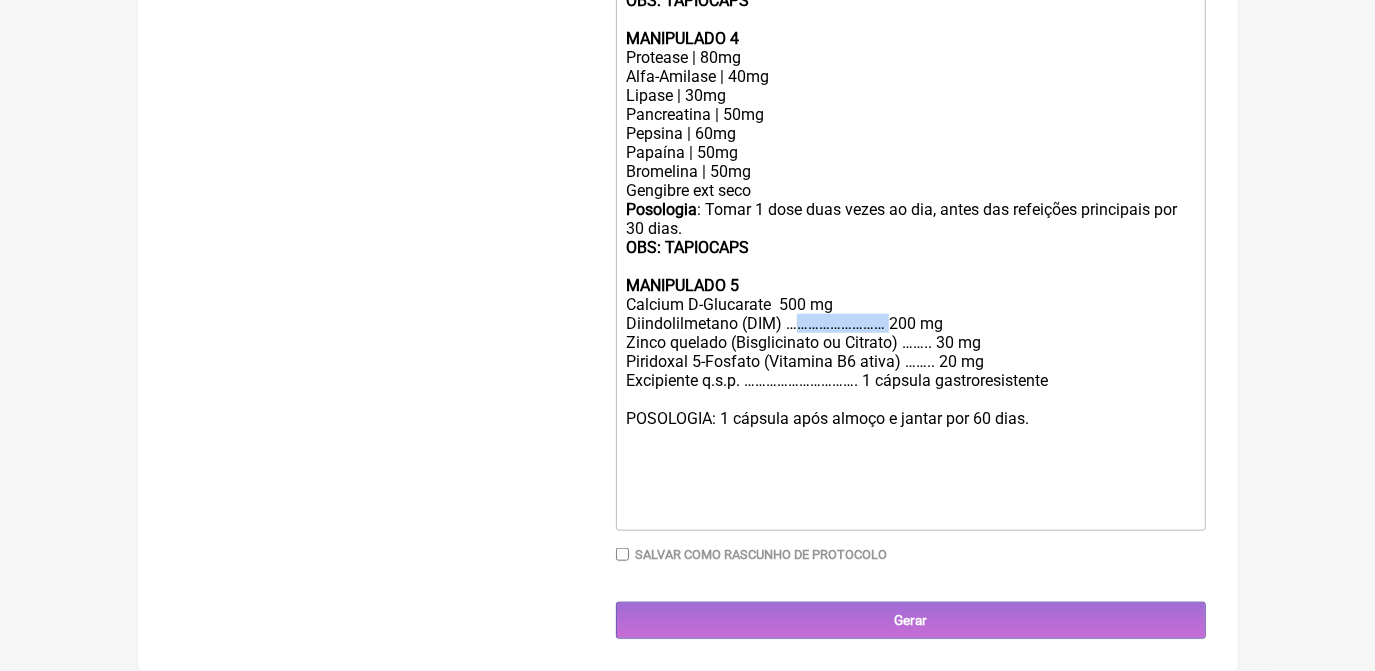 drag, startPoint x: 786, startPoint y: 336, endPoint x: 882, endPoint y: 326, distance: 96.519424 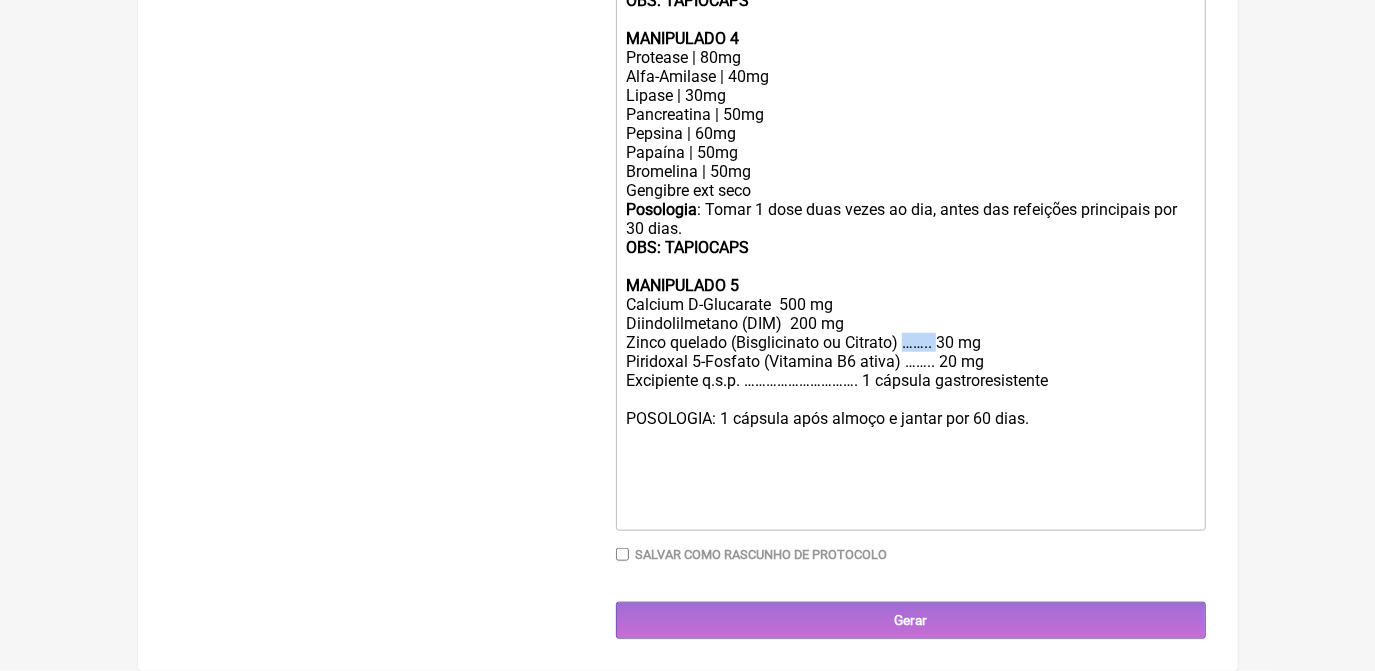 drag, startPoint x: 900, startPoint y: 353, endPoint x: 931, endPoint y: 361, distance: 32.01562 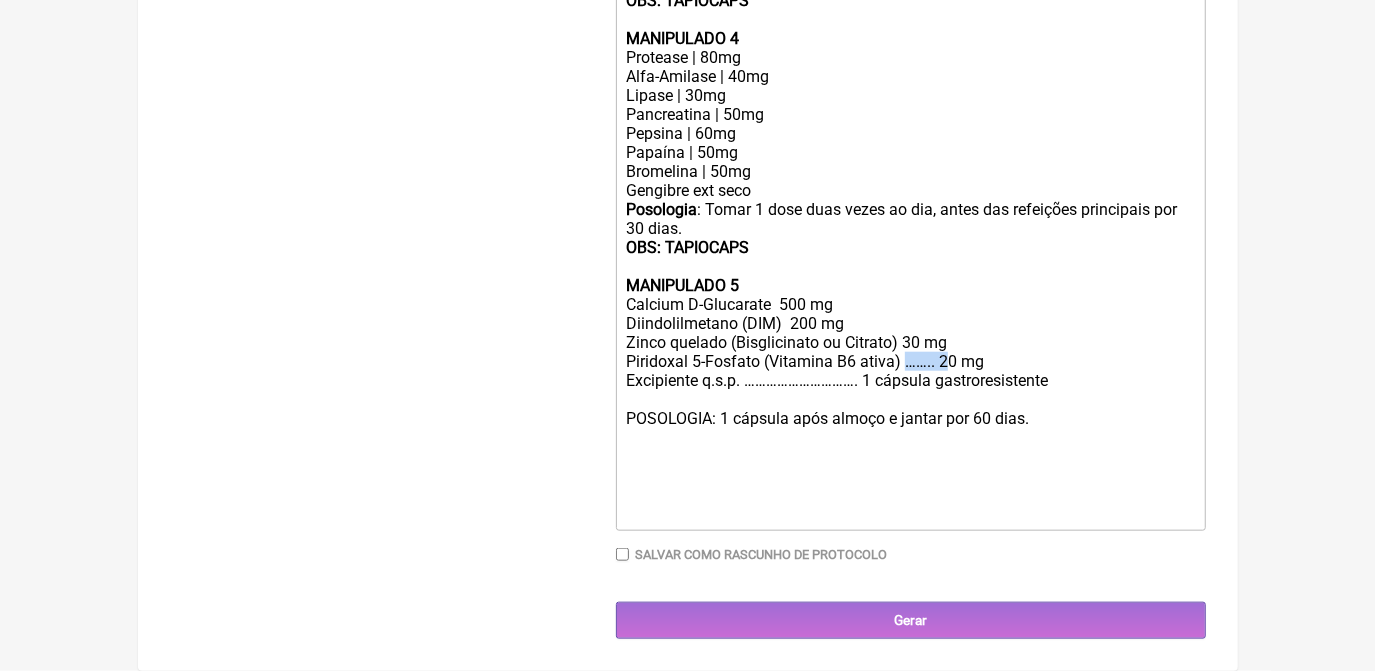 drag, startPoint x: 900, startPoint y: 369, endPoint x: 939, endPoint y: 378, distance: 40.024994 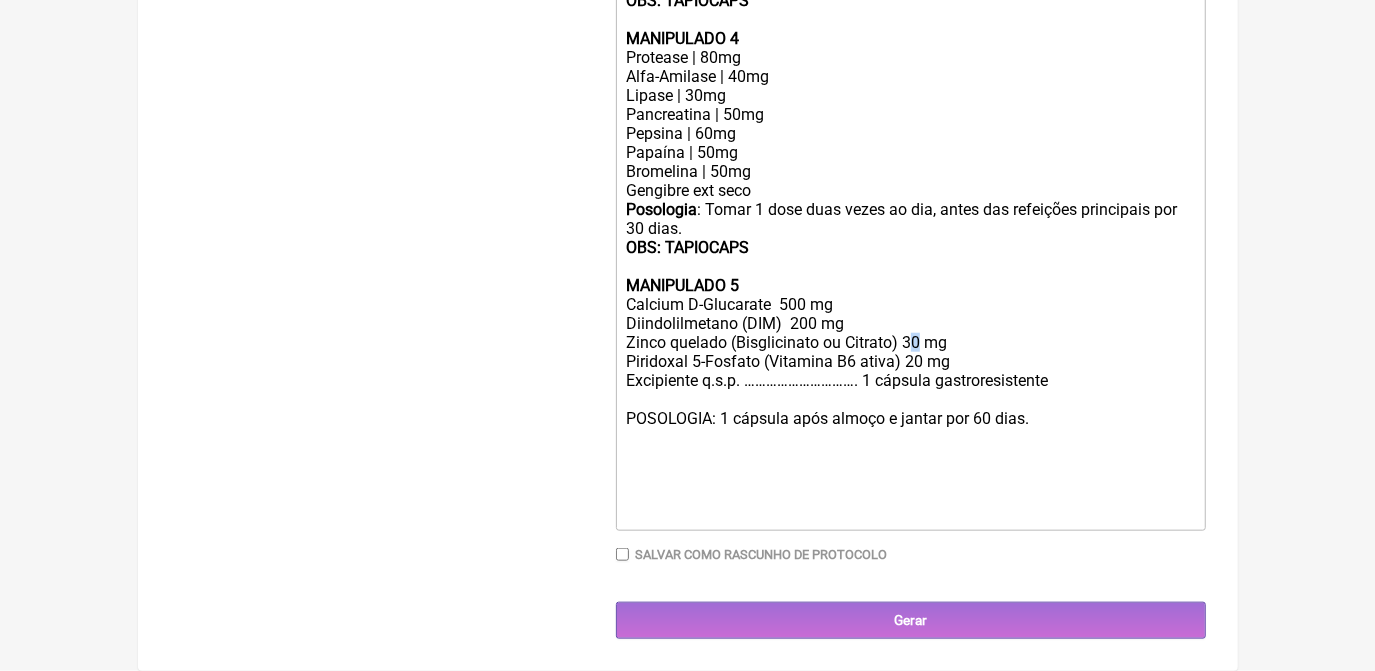 click on "Posologia : Tomar 1 dose duas vezes ao dia, antes das refeições principais por 30 dias. OBS: TAPIOCAPS MANIPULADO 5 Calcium D-Glucarate  500 mg 	Diindolilmetano (DIM)  200 mg 	Zinco quelado (Bisglicinato ou Citrato) 30 mg 	Piridoxal 5-Fosfato (Vitamina B6 ativa) 20 mg 	Excipiente q.s.p. …………………………. 1 cápsula gastroresistente  POSOLOGIA: 1 cápsula após almoço e jantar por 60 dias." 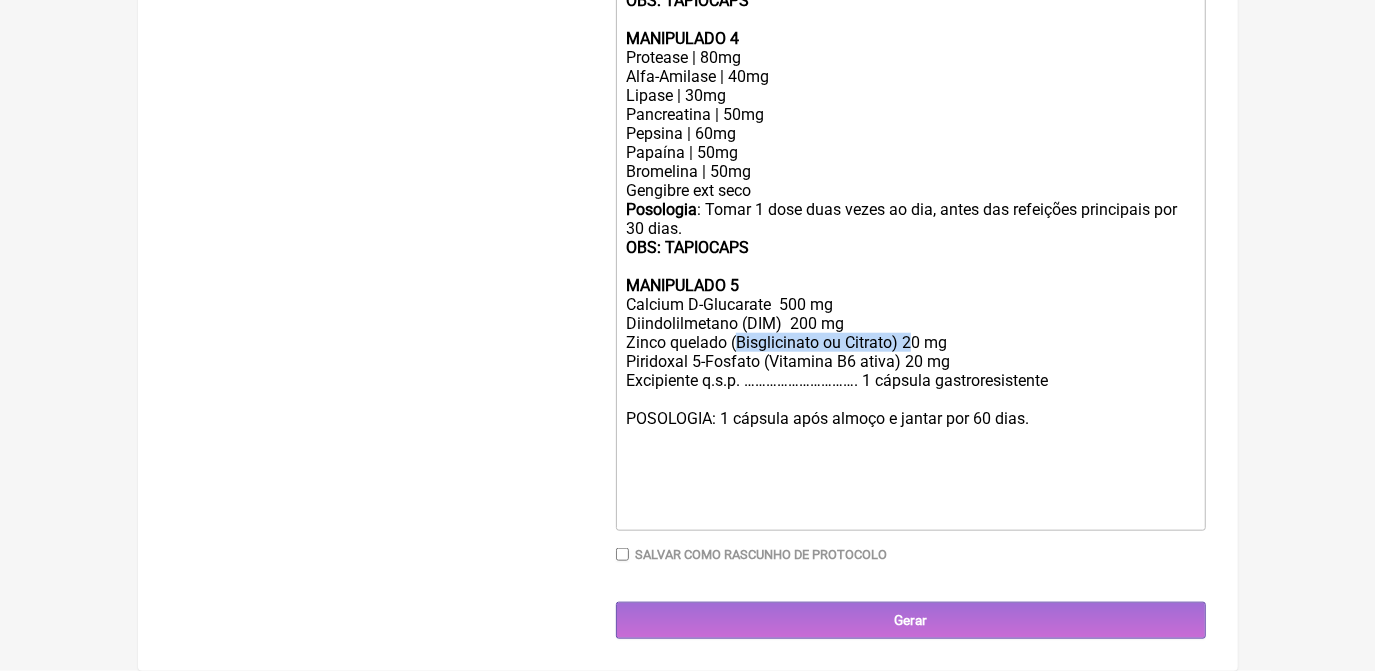 drag, startPoint x: 729, startPoint y: 349, endPoint x: 901, endPoint y: 355, distance: 172.10461 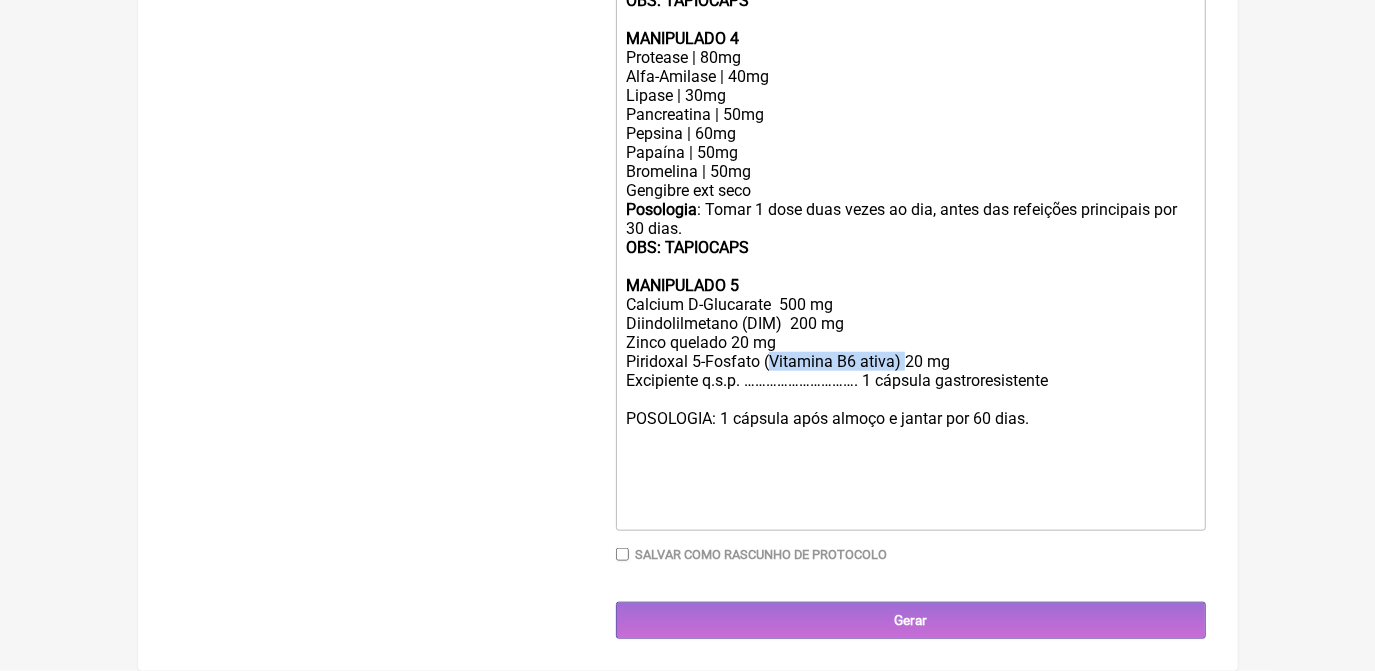 drag, startPoint x: 765, startPoint y: 373, endPoint x: 898, endPoint y: 367, distance: 133.13527 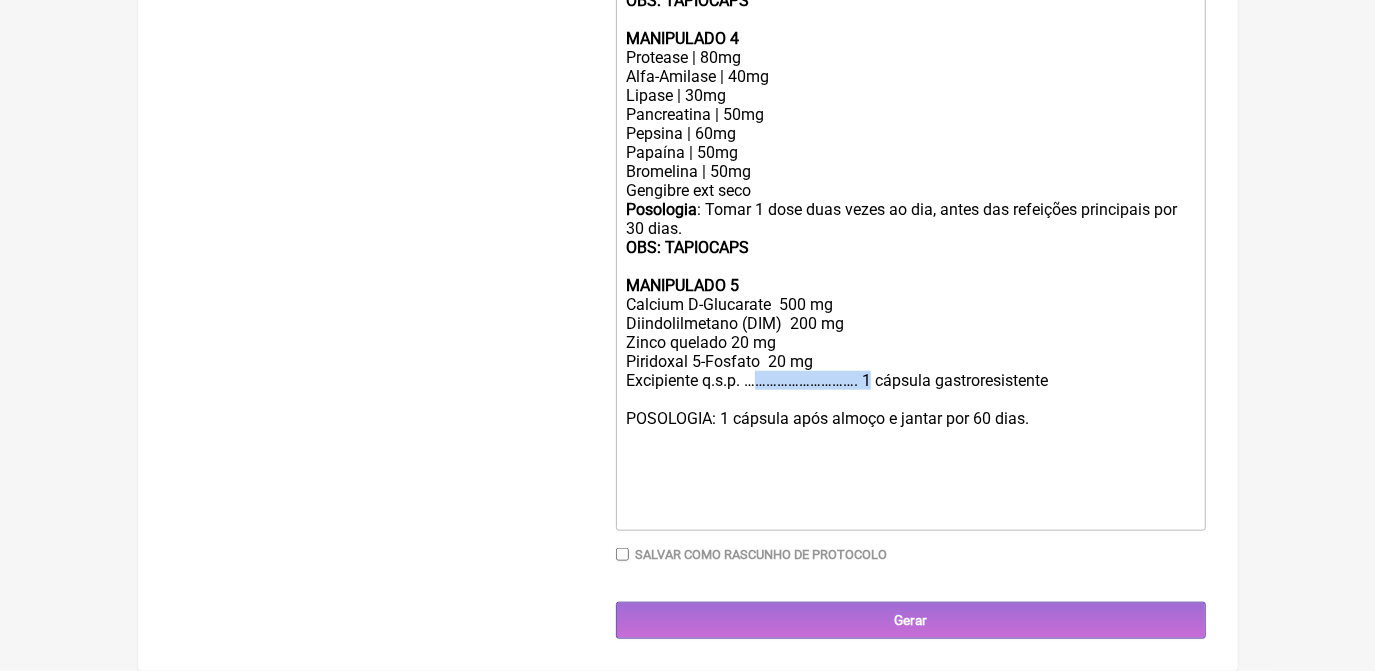 drag, startPoint x: 744, startPoint y: 398, endPoint x: 861, endPoint y: 397, distance: 117.00427 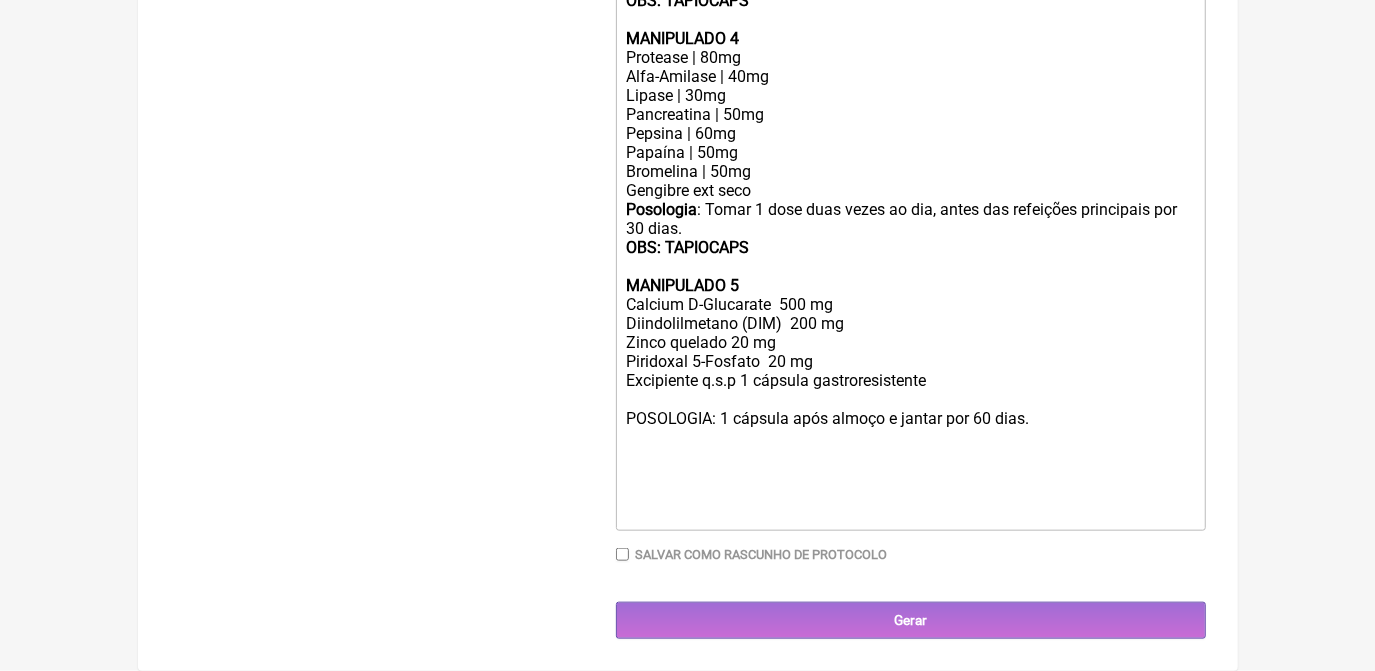 scroll, scrollTop: 1206, scrollLeft: 0, axis: vertical 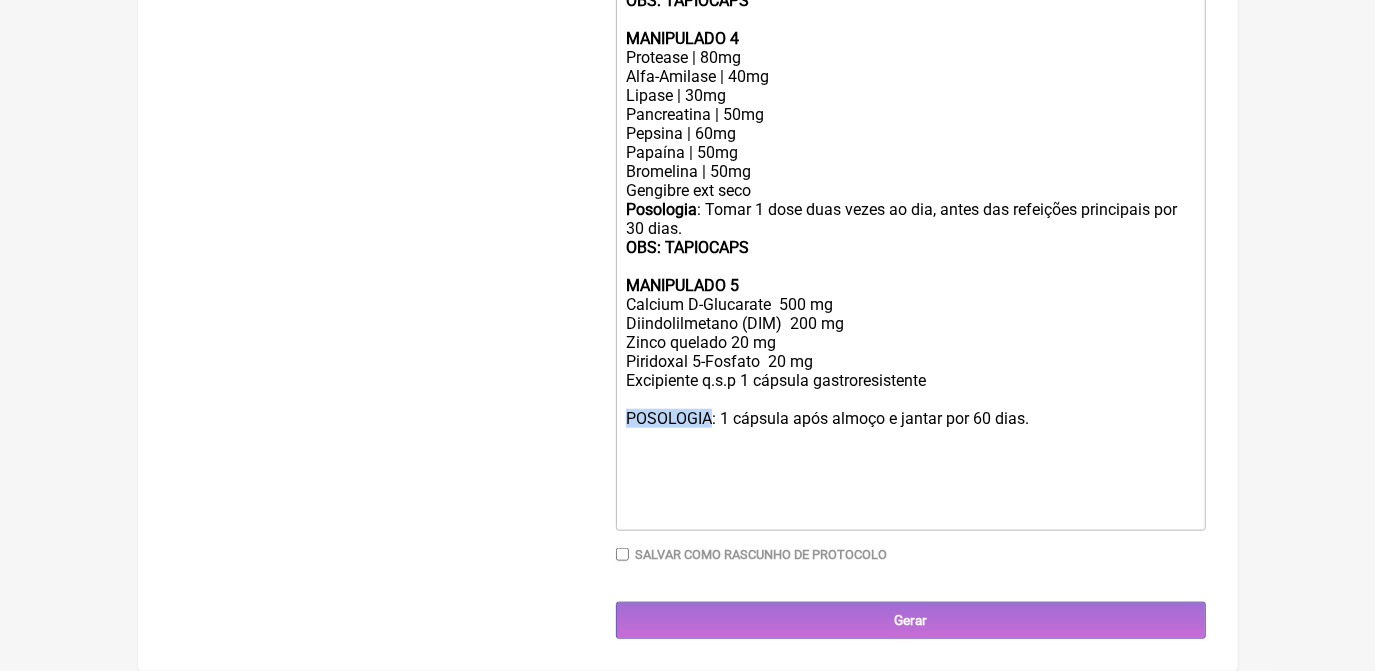 drag, startPoint x: 624, startPoint y: 412, endPoint x: 711, endPoint y: 414, distance: 87.02299 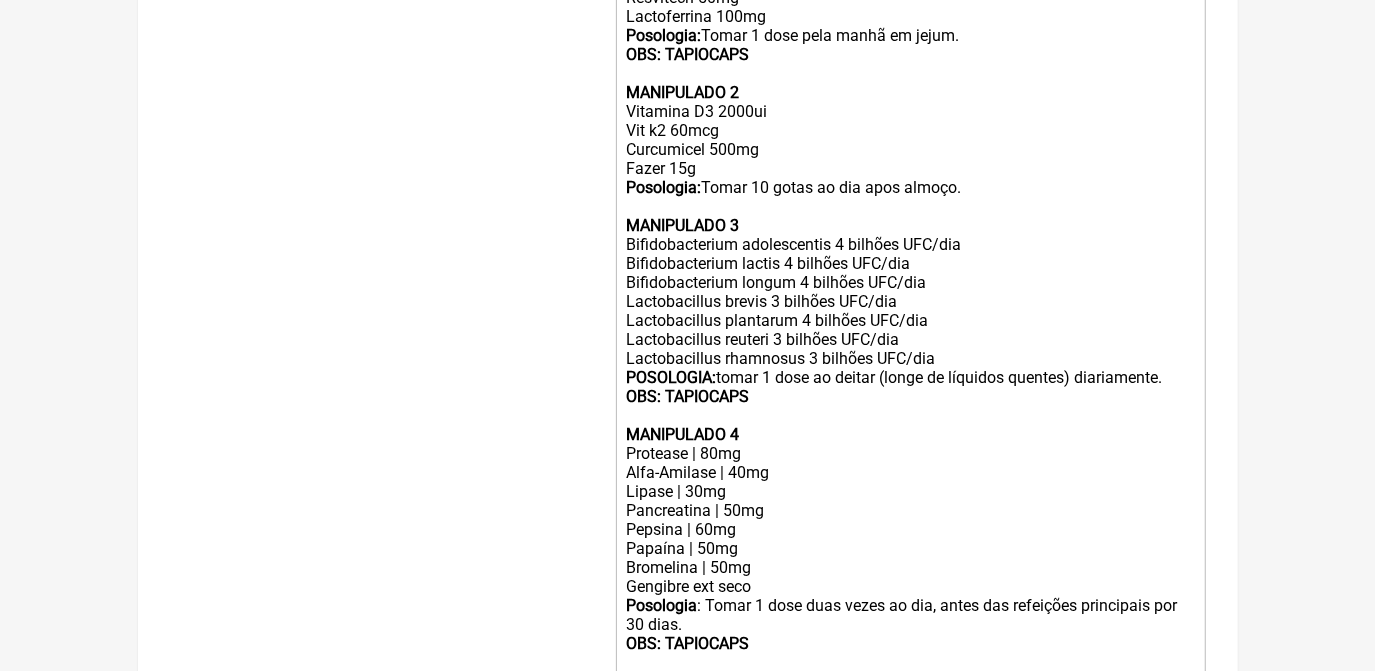 scroll, scrollTop: 570, scrollLeft: 0, axis: vertical 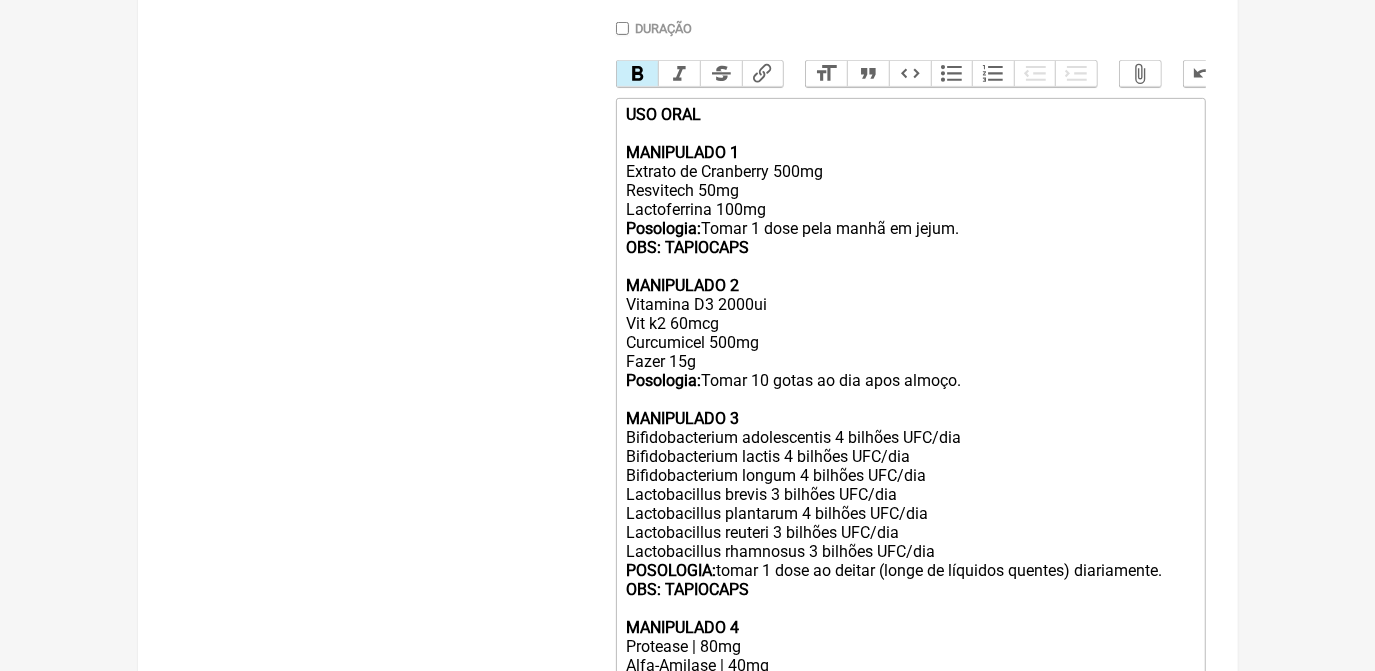 click on "Bold" at bounding box center [638, 74] 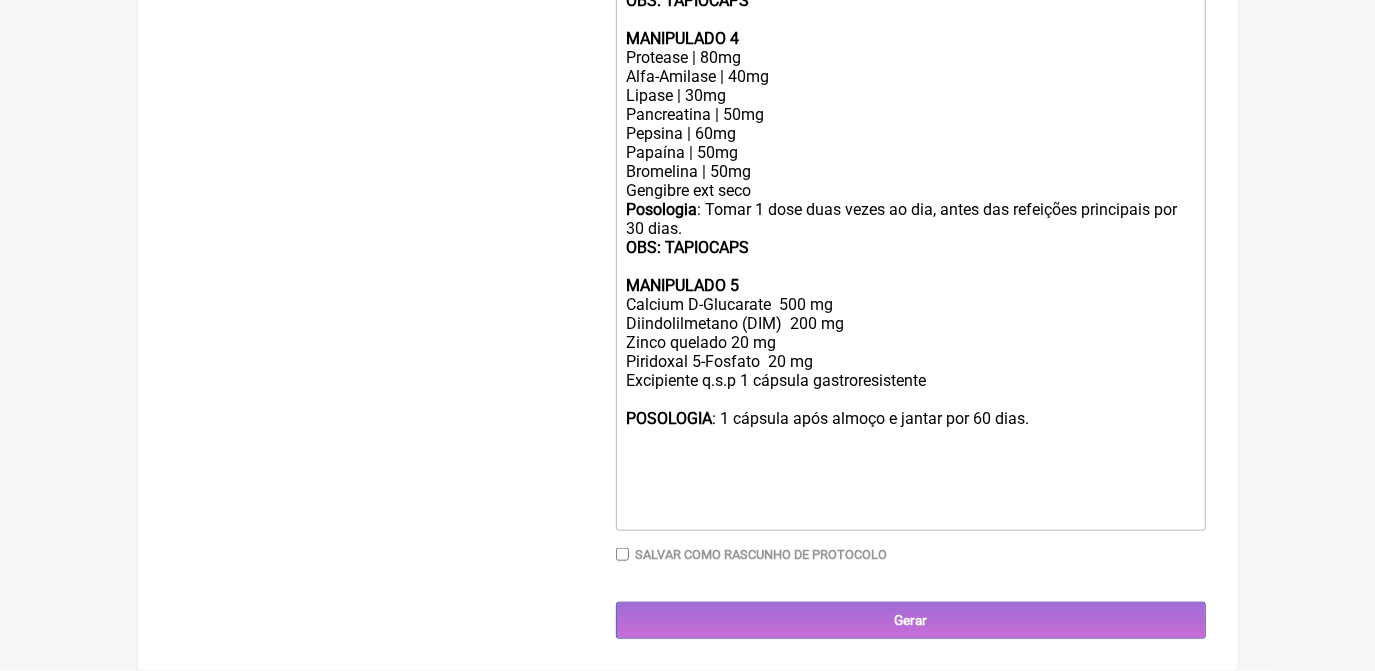 scroll, scrollTop: 1206, scrollLeft: 0, axis: vertical 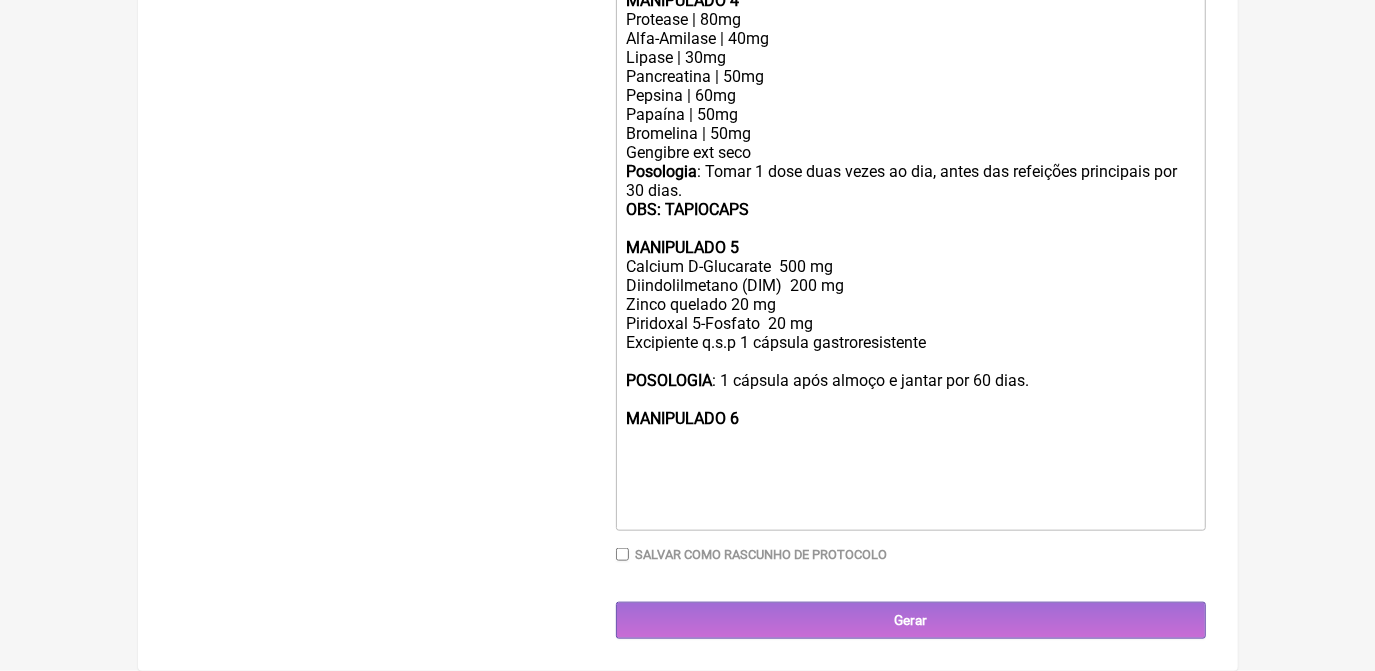 paste on "Saccharomyces boulardii …………………….. 5 bilhões UFC<br>	•	Lactobacillus acidophilus ……………………&nbsp;3&nbsp;bilhões&nbsp;UFC" 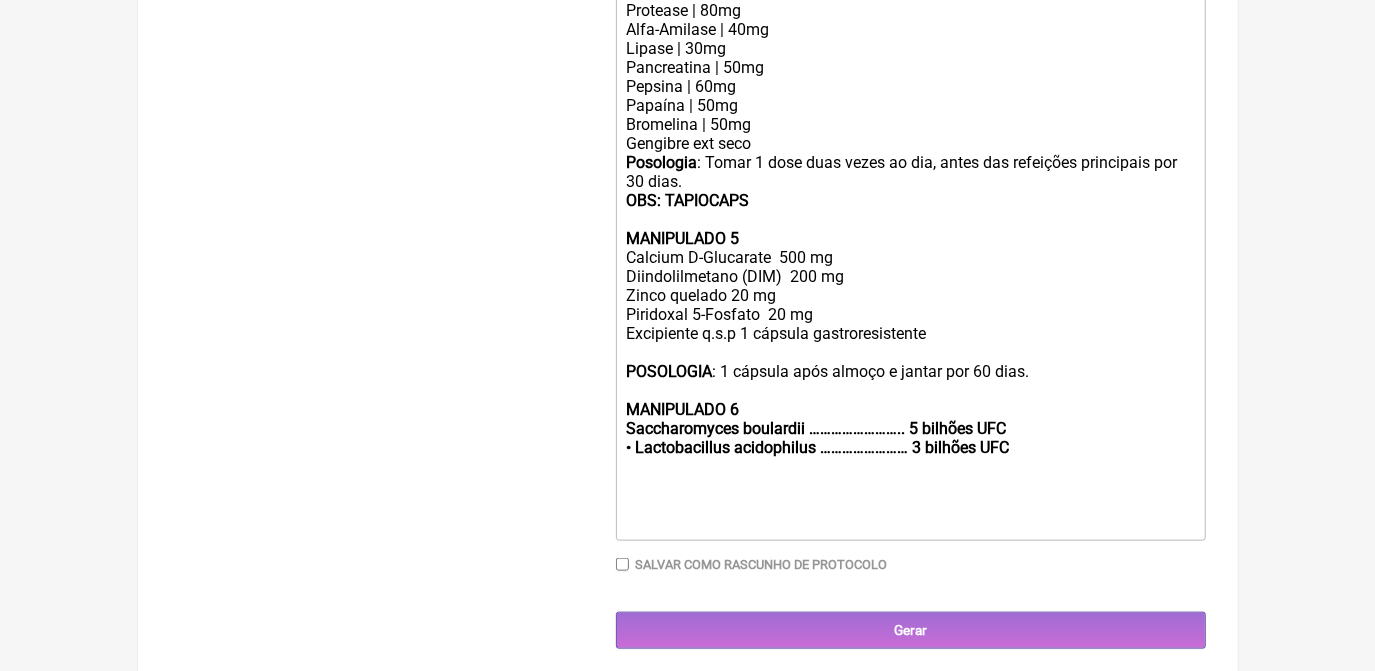 click on "MANIPULADO 6 Saccharomyces boulardii …………………….. 5 bilhões UFC 	•	Lactobacillus acidophilus …………………… 3 bilhões UFC" 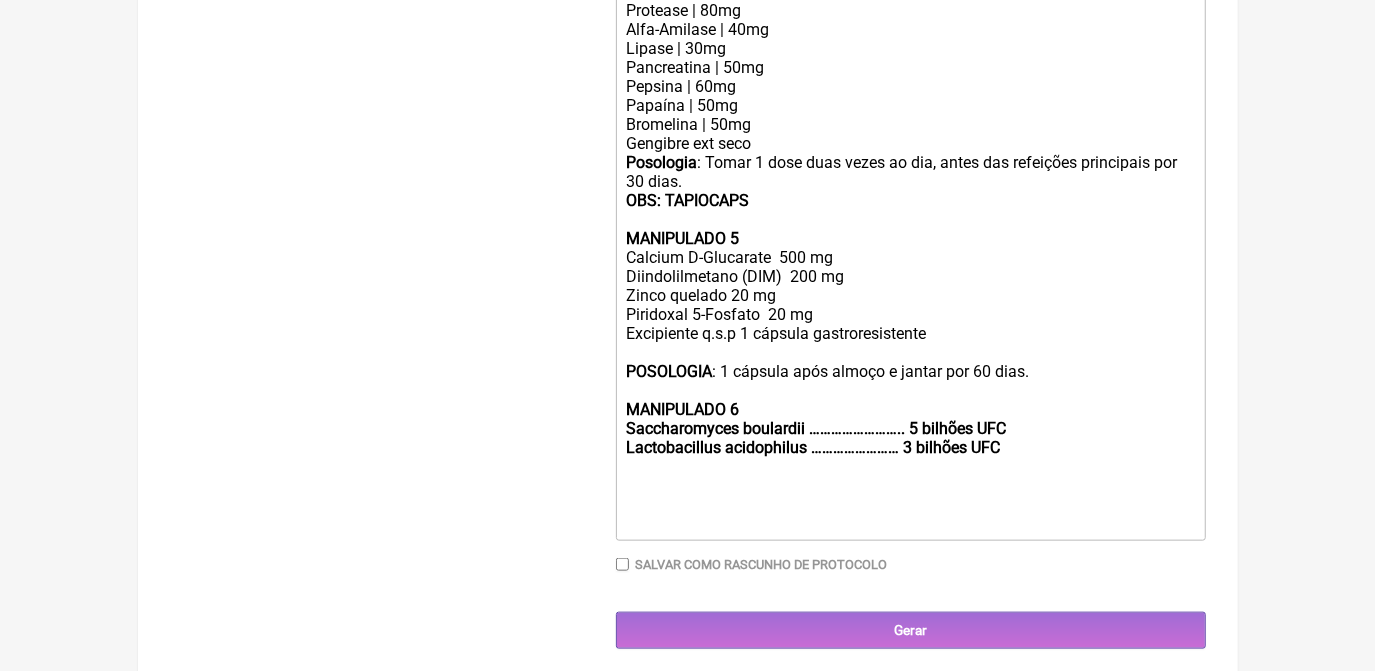 drag, startPoint x: 629, startPoint y: 474, endPoint x: 1018, endPoint y: 494, distance: 389.5138 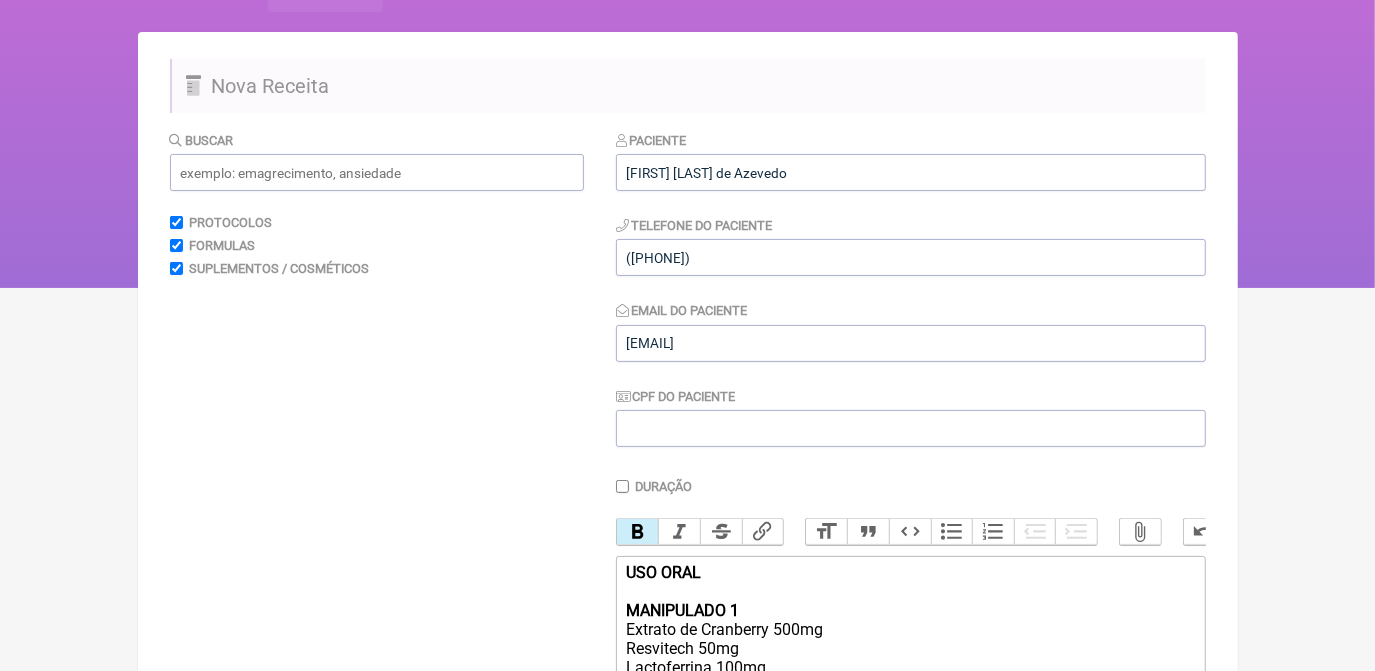 scroll, scrollTop: 83, scrollLeft: 0, axis: vertical 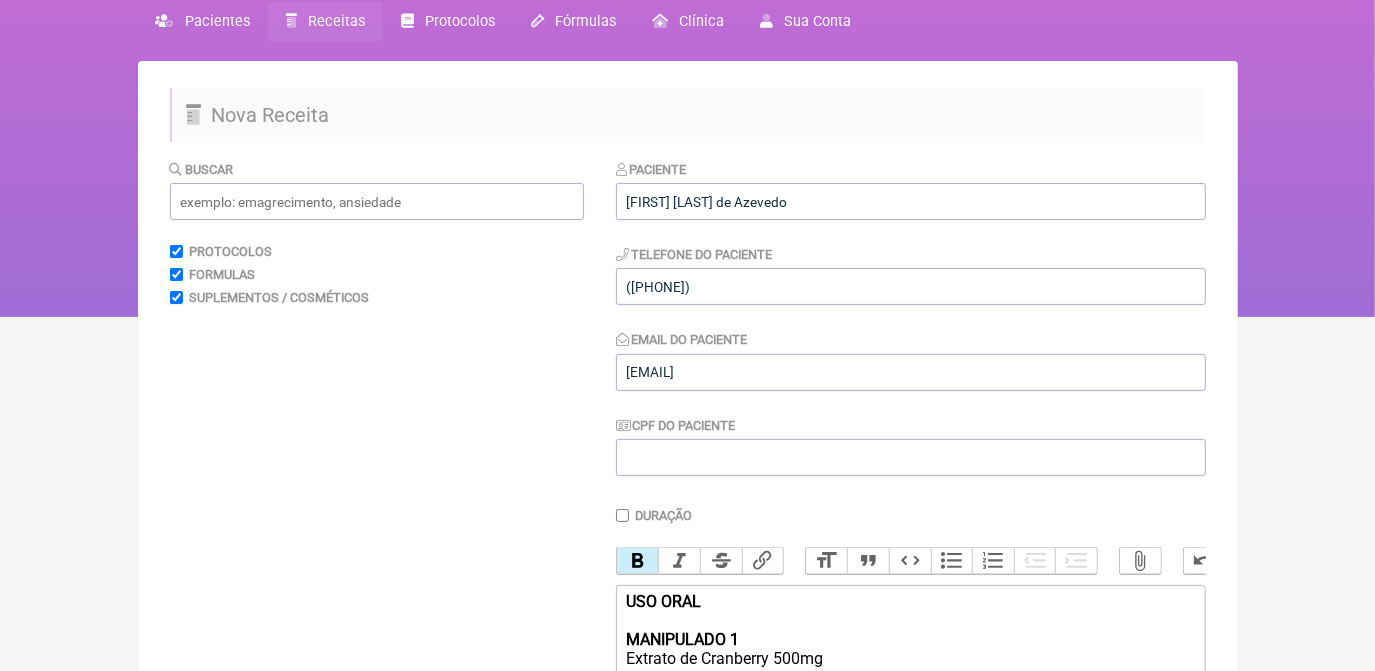 click on "Bold" at bounding box center [638, 561] 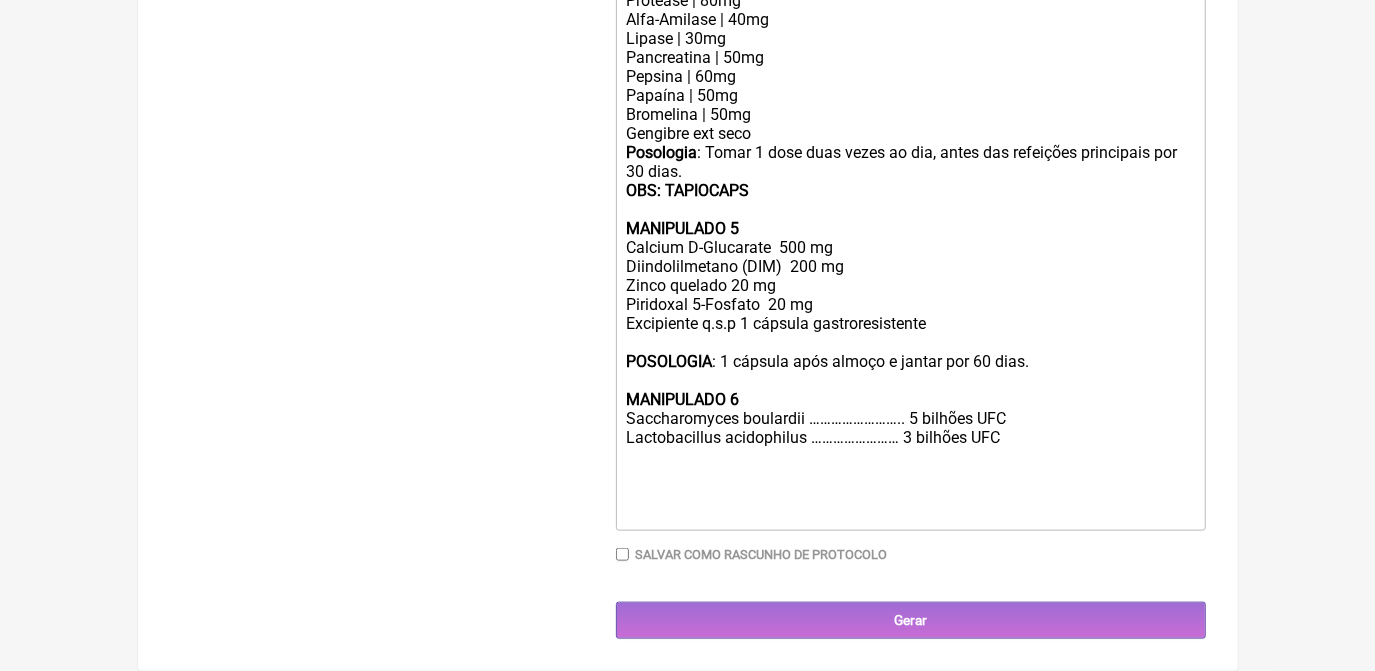 scroll, scrollTop: 1265, scrollLeft: 0, axis: vertical 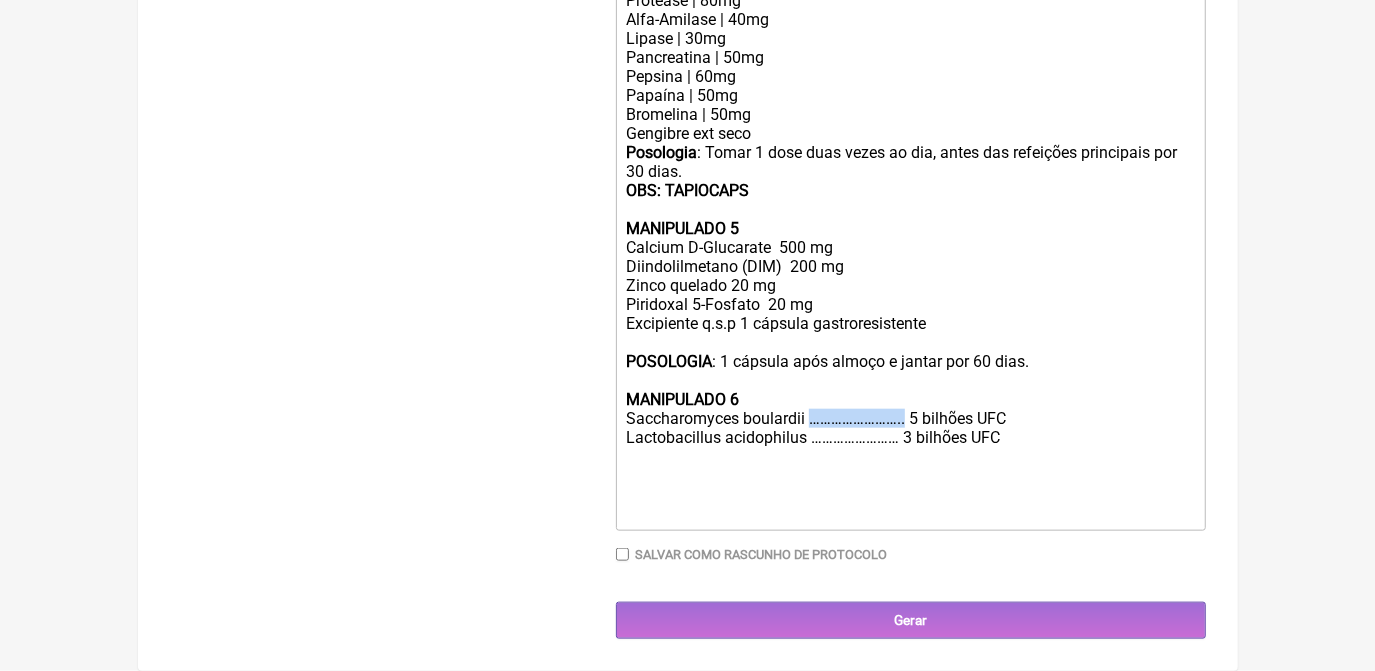 drag, startPoint x: 808, startPoint y: 425, endPoint x: 902, endPoint y: 417, distance: 94.33981 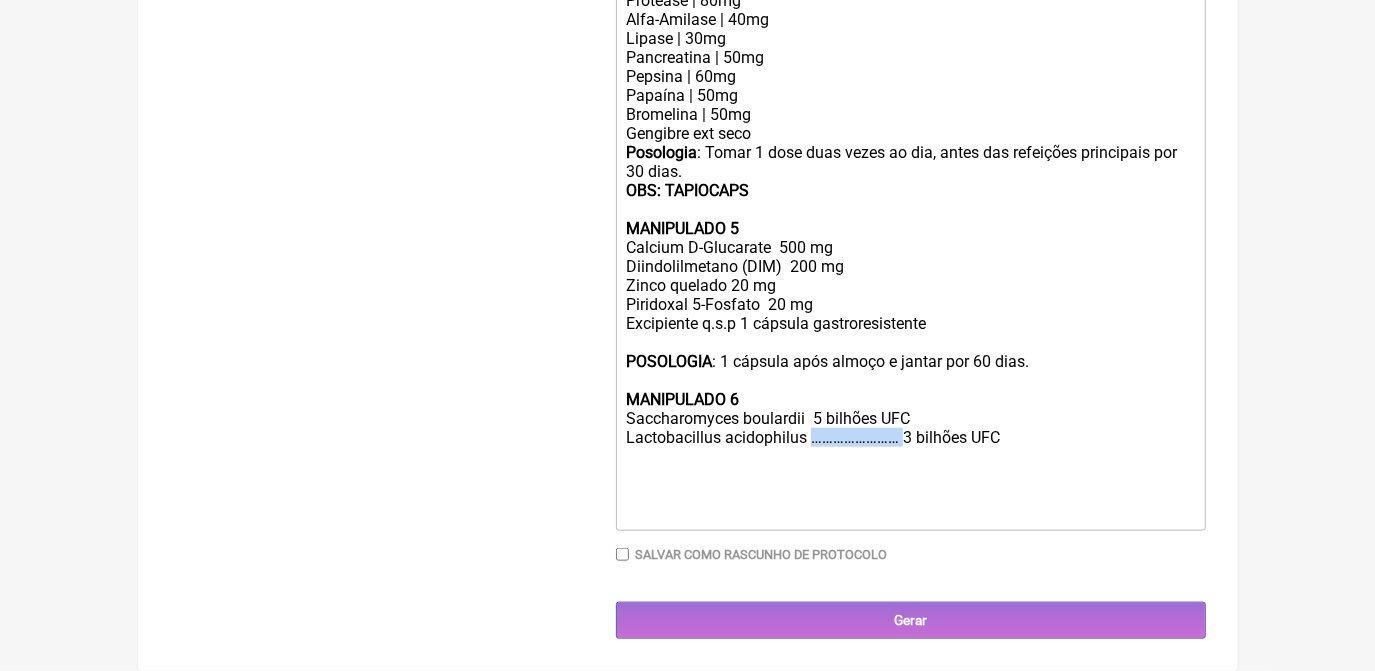 drag, startPoint x: 806, startPoint y: 439, endPoint x: 893, endPoint y: 443, distance: 87.0919 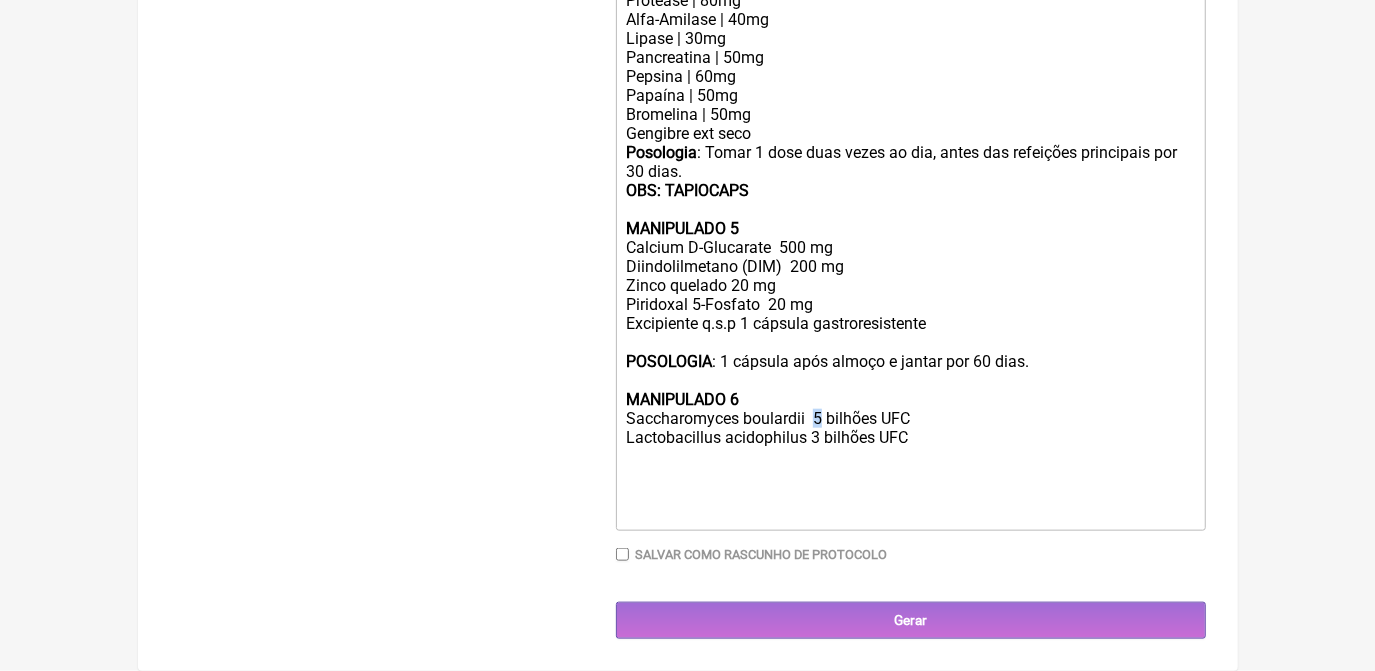click on "Posologia : Tomar 1 dose duas vezes ao dia, antes das refeições principais por 30 dias. OBS: TAPIOCAPS MANIPULADO 5 Calcium D-Glucarate  500 mg 	Diindolilmetano (DIM)  200 mg 	Zinco quelado 20 mg 	Piridoxal 5-Fosfato  20 mg 	Excipiente q.s.p 1 cápsula gastroresistente  POSOLOGIA : 1 cápsula após almoço e jantar por 60 dias. MANIPULADO 6 Saccharomyces boulardii  5 bilhões UFC 	Lactobacillus acidophilus 3 bilhões UFC" 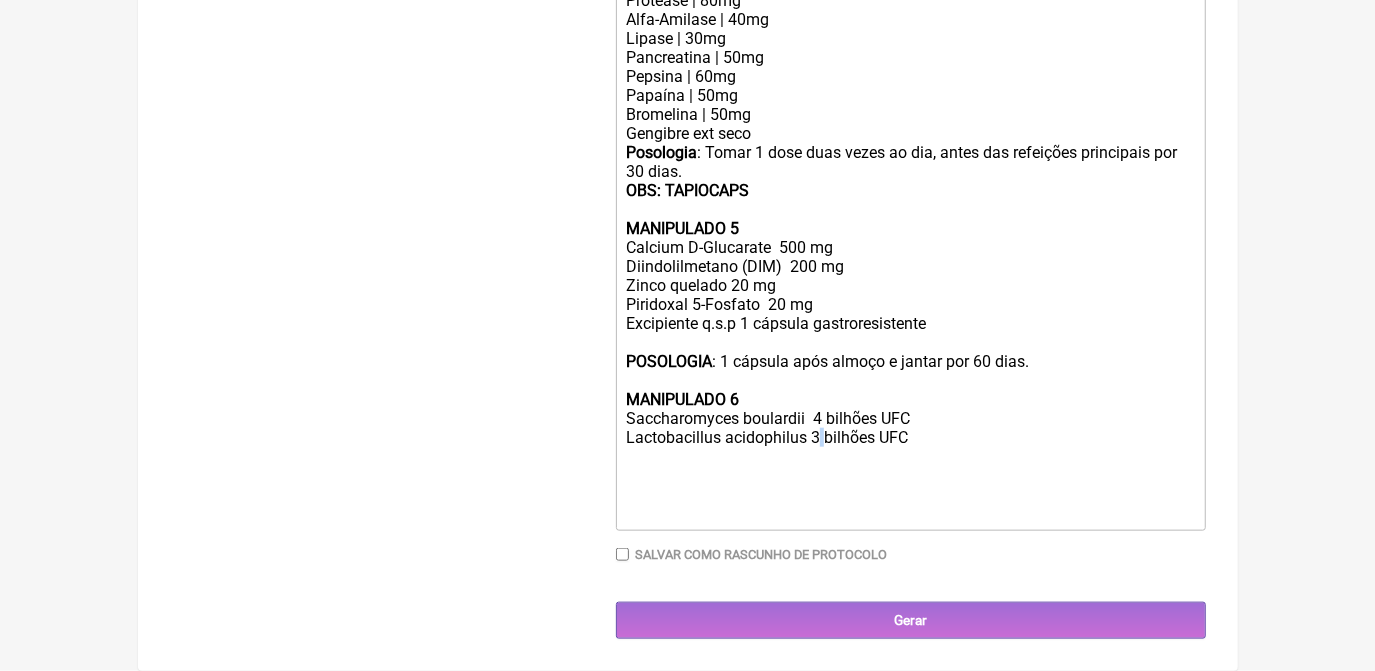 click on "Posologia : Tomar 1 dose duas vezes ao dia, antes das refeições principais por 30 dias. OBS: TAPIOCAPS MANIPULADO 5 Calcium D-Glucarateu00a0 500 mg 	Diindolilmetano (DIM)  200 mg 	Zinco quelado 20 mg 	Piridoxal 5-Fosfato  20 mg 	Excipiente q.s.p 1 cápsula gastroresistente  POSOLOGIA : 1 cápsula após almoço e jantar por 60 dias. MANIPULADO 6 Saccharomyces boulardii  4 bilhões UFC 	Lactobacillus acidophilus 2 bilhões UFC" 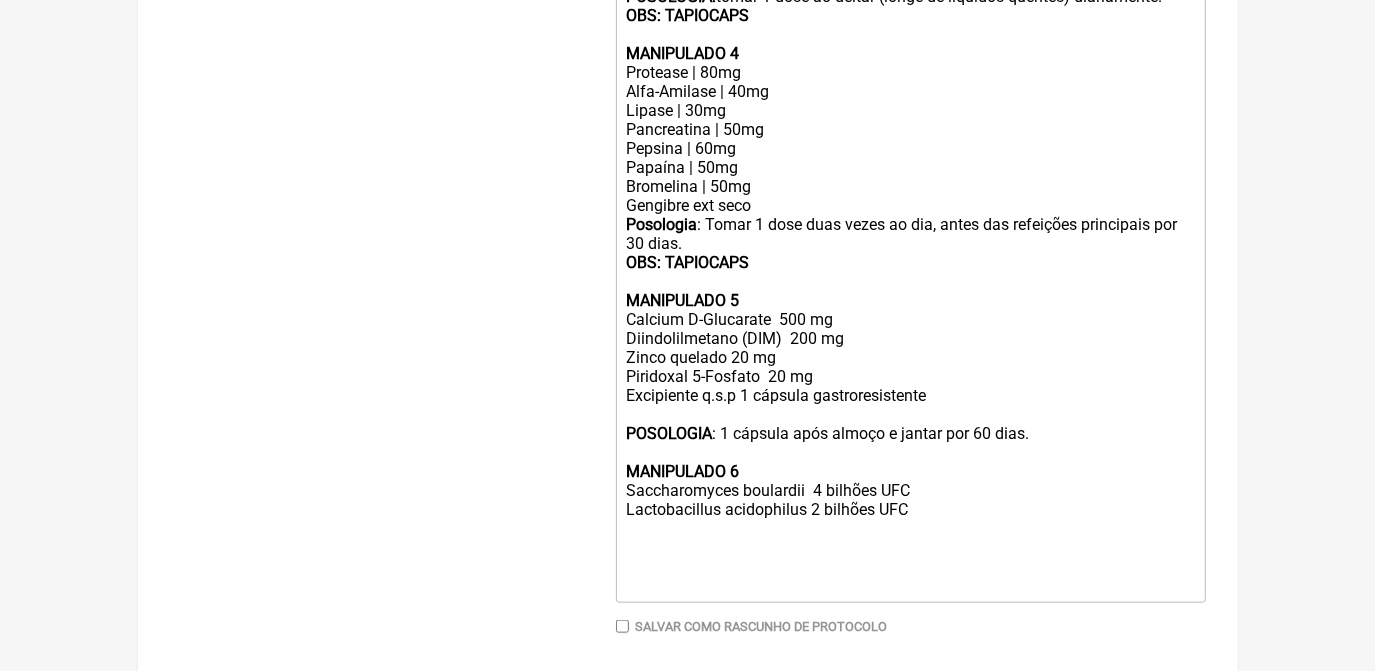 scroll, scrollTop: 1174, scrollLeft: 0, axis: vertical 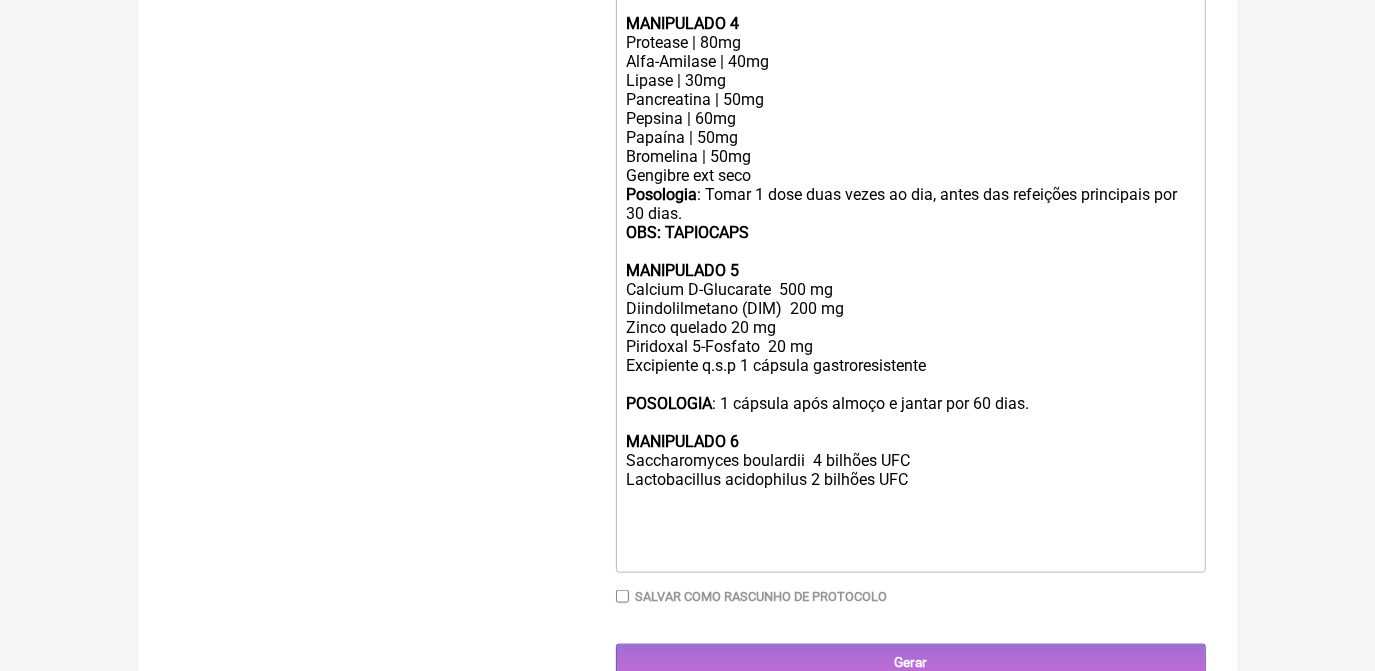 click on "Posologia : Tomar 1 dose duas vezes ao dia, antes das refeições principais por 30 dias. OBS: TAPIOCAPS MANIPULADO 5 Calcium D-Glucarate  500 mg 	Diindolilmetano (DIM)  200 mg 	Zinco quelado 20 mg 	Piridoxal 5-Fosfato  20 mg 	Excipiente q.s.p 1 cápsula gastroresistente  POSOLOGIA : 1 cápsula após almoço e jantar por 60 dias. MANIPULADO 6 Saccharomyces boulardii  4 bilhões UFC 	Lactobacillus acidophilus 2 bilhões UFC" 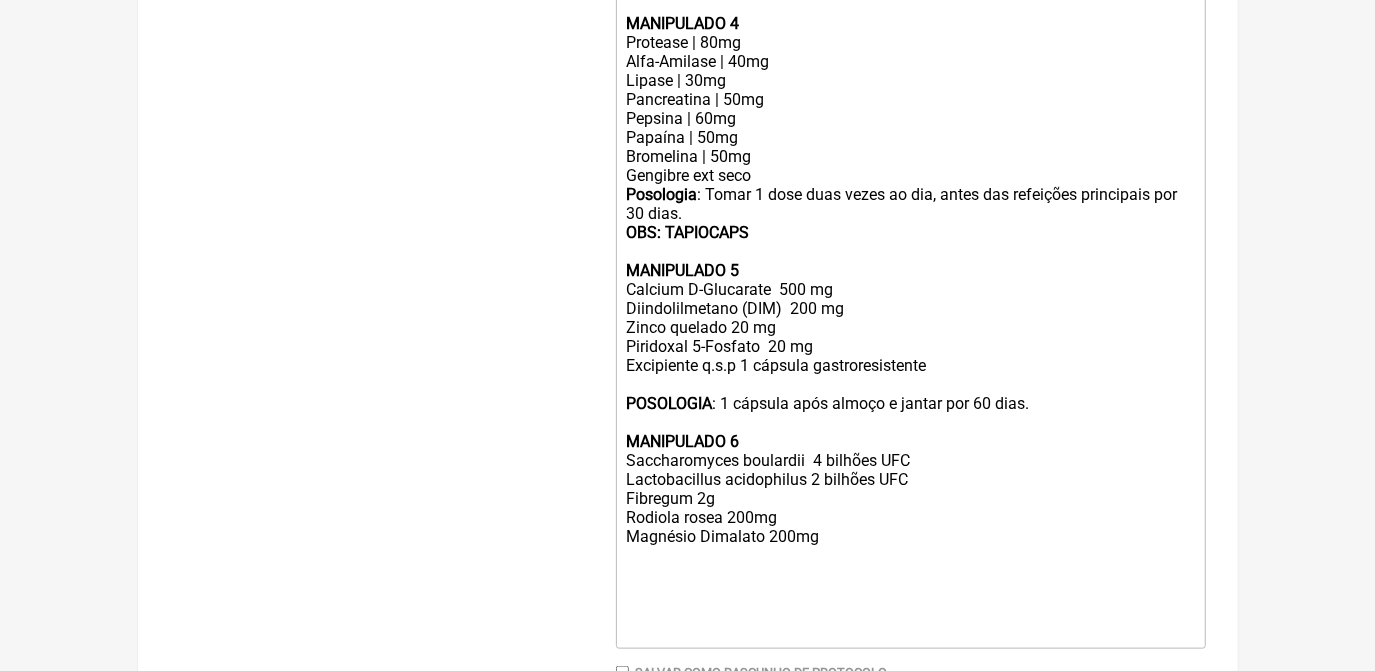 click on "Posologia : Tomar 1 dose duas vezes ao dia, antes das refeições principais por 30 dias. OBS: TAPIOCAPS MANIPULADO 5 Calcium D-Glucarate  500 mg 	Diindolilmetano (DIM)  200 mg 	Zinco quelado 20 mg 	Piridoxal 5-Fosfato  20 mg 	Excipiente q.s.p 1 cápsula gastroresistente  POSOLOGIA : 1 cápsula após almoço e jantar por 60 dias. MANIPULADO 6 Saccharomyces boulardii  4 bilhões UFC 	Lactobacillus acidophilus 2 bilhões UFC Fibregum 2g Rodiola rosea 200mg Magnésio Dimalato 200mg" 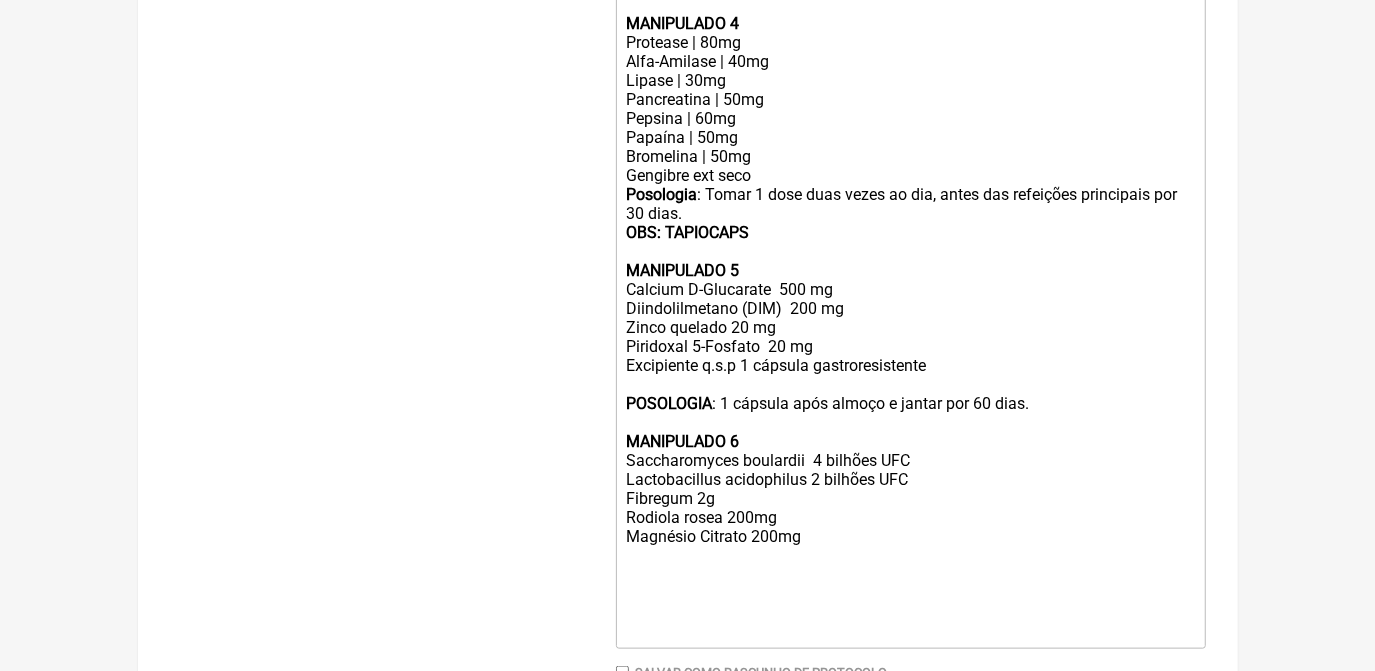 click on "Posologia : Tomar 1 dose duas vezes ao dia, antes das refeições principais por 30 dias. OBS: TAPIOCAPS MANIPULADO 5 Calcium D-Glucarate  500 mg 	Diindolilmetano (DIM)  200 mg 	Zinco quelado 20 mg 	Piridoxal 5-Fosfato  20 mg 	Excipiente q.s.p 1 cápsula gastroresistente  POSOLOGIA : 1 cápsula após almoço e jantar por 60 dias. MANIPULADO 6 Saccharomyces boulardii  4 bilhões UFC 	Lactobacillus acidophilus 2 bilhões UFC Fibregum 2g Rodiola rosea 200mg Magnésio Citrato 200mg" 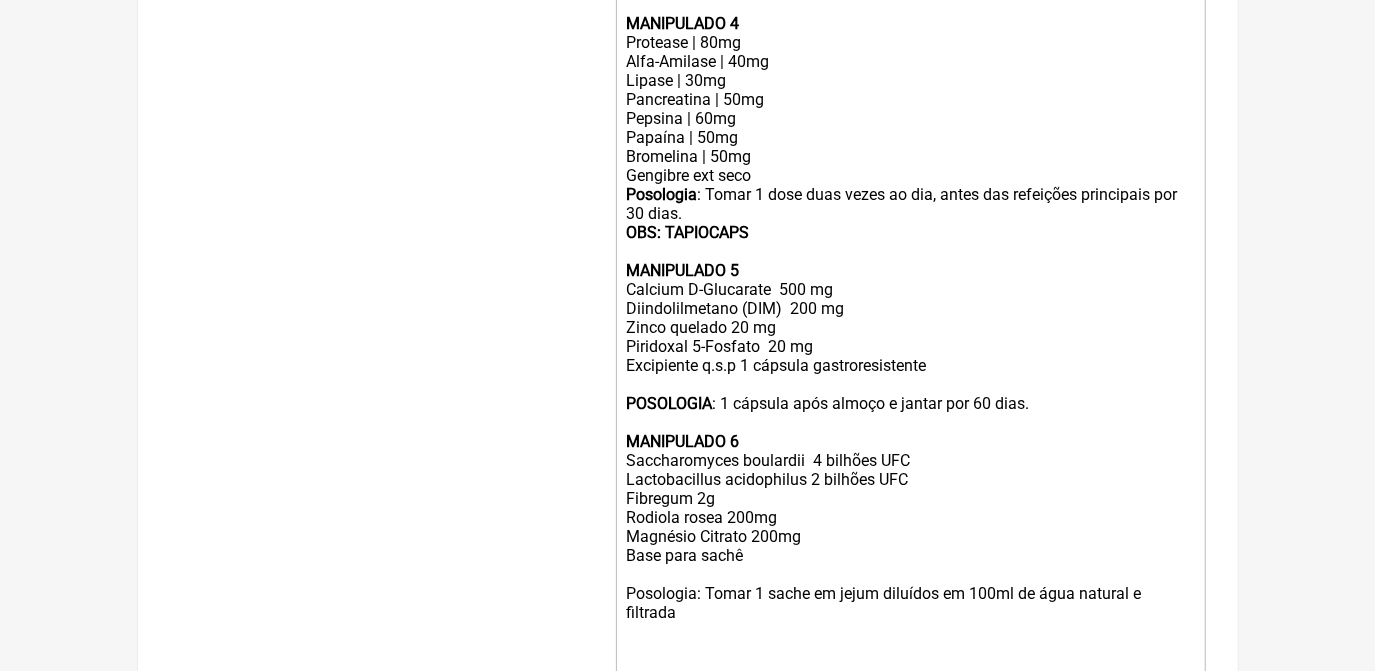scroll, scrollTop: 1177, scrollLeft: 0, axis: vertical 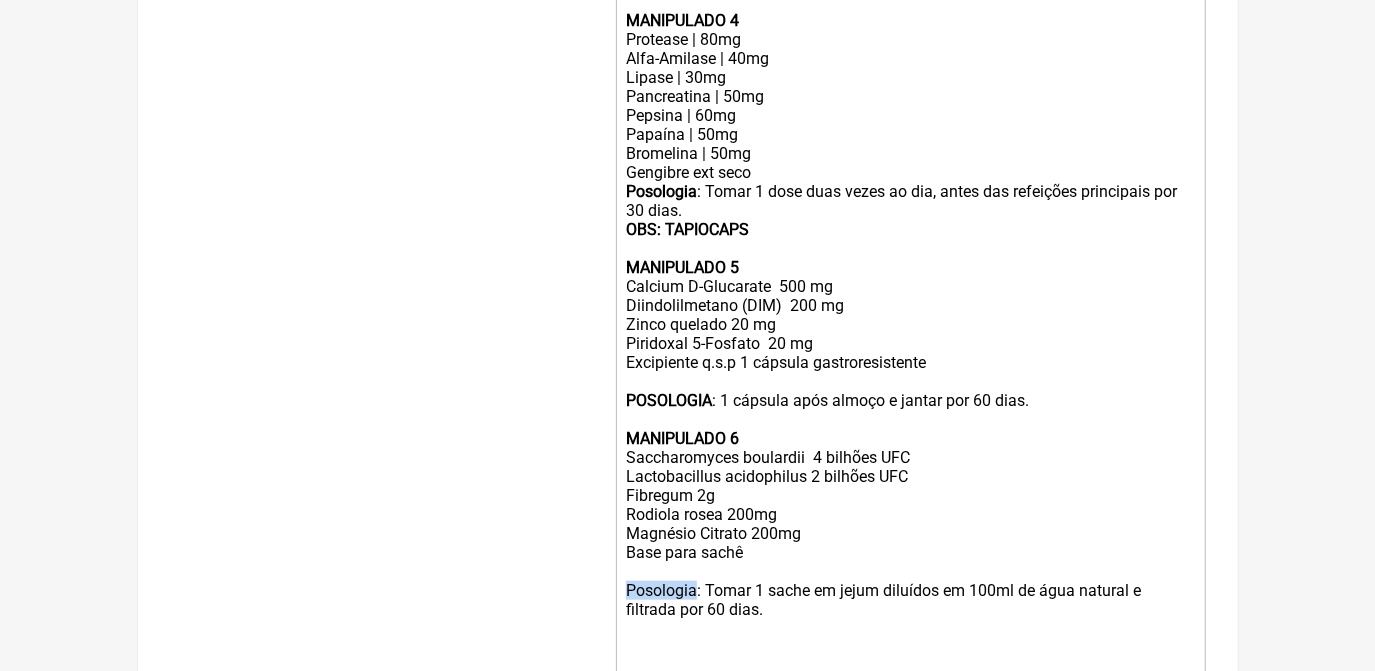 drag, startPoint x: 624, startPoint y: 640, endPoint x: 697, endPoint y: 644, distance: 73.109505 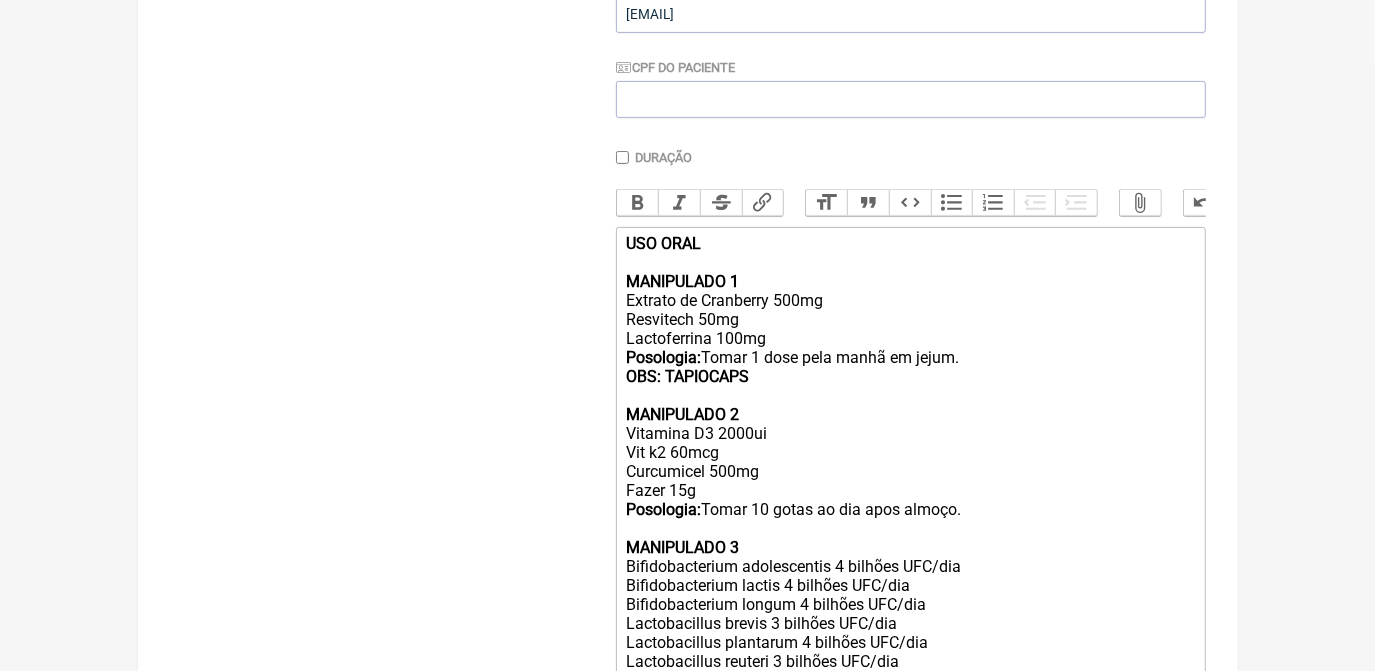 scroll, scrollTop: 359, scrollLeft: 0, axis: vertical 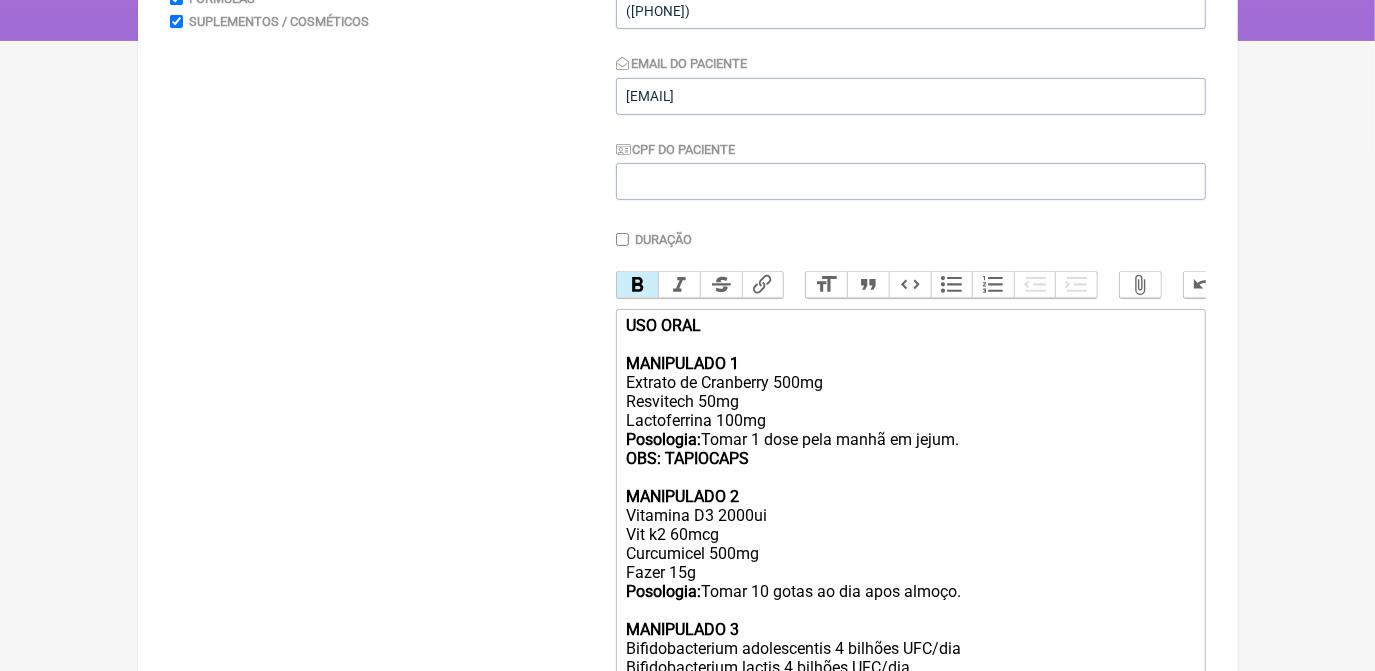 click on "Bold" at bounding box center (638, 285) 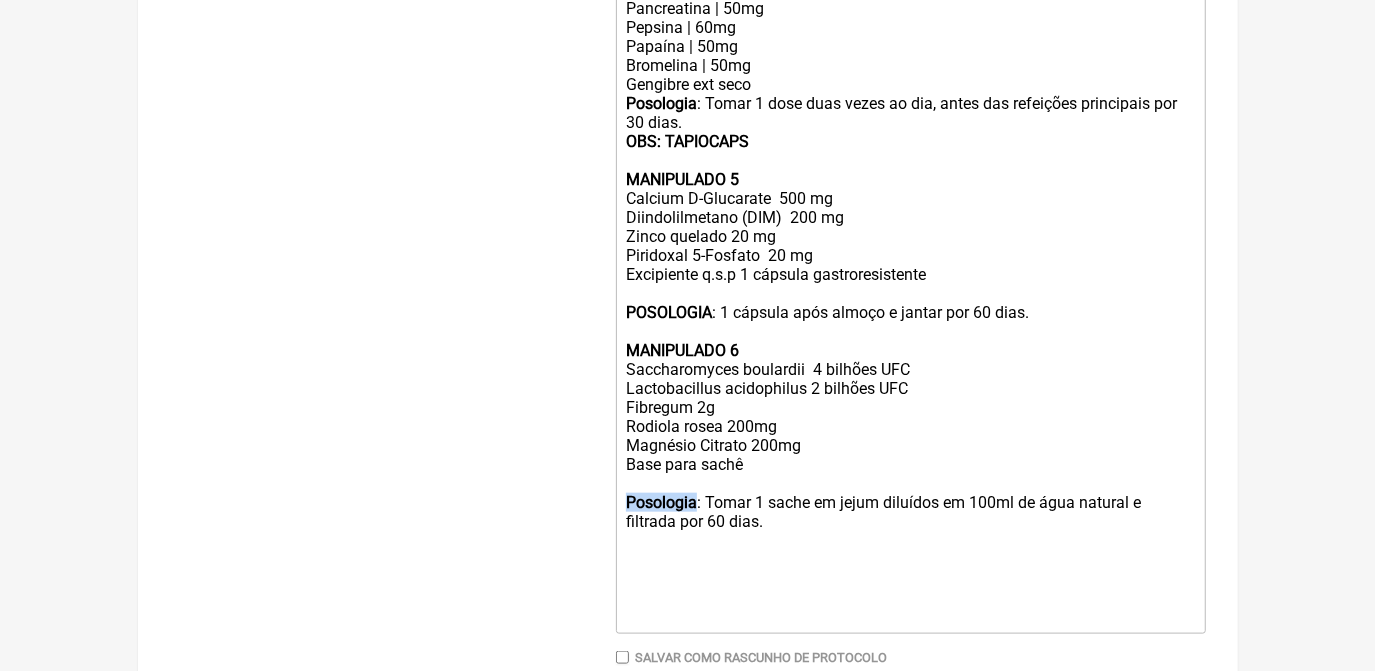 scroll, scrollTop: 1268, scrollLeft: 0, axis: vertical 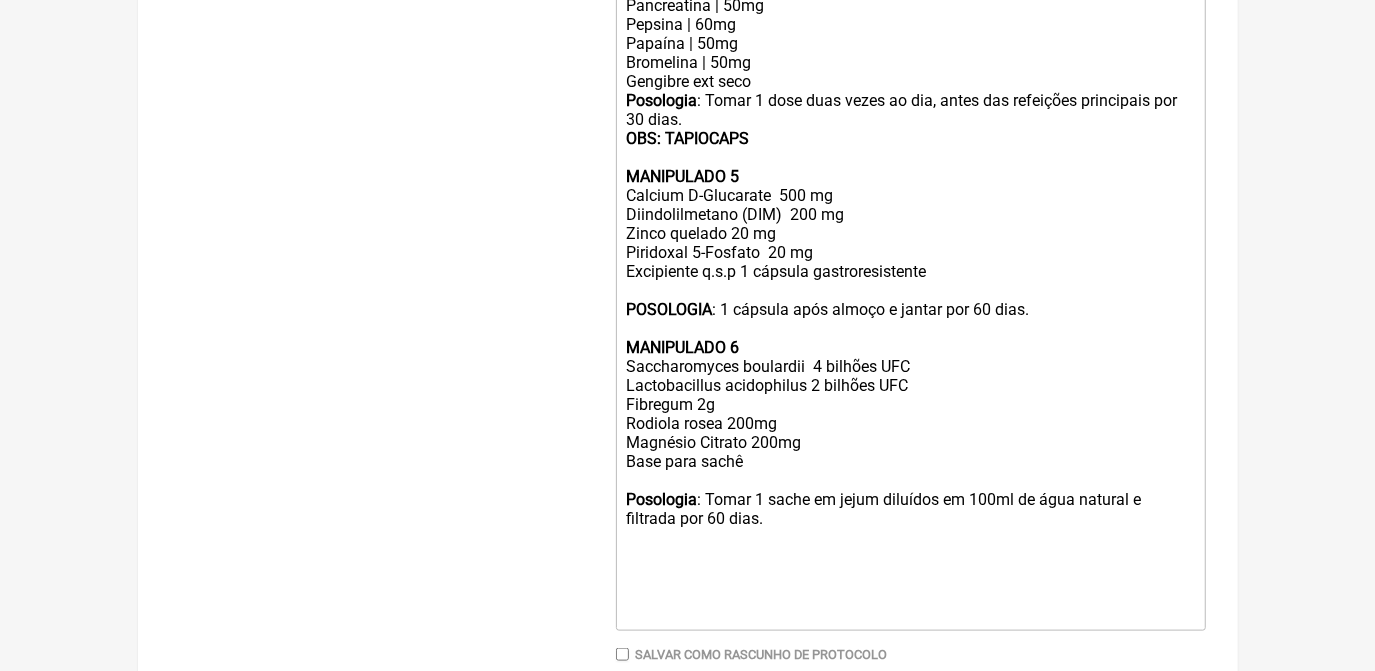 click on "Posologia : Tomar 1 dose duas vezes ao dia, antes das refeições principais por 30 dias. OBS: TAPIOCAPS MANIPULADO 5 Calcium D-Glucarate  500 mg 	Diindolilmetano (DIM)  200 mg 	Zinco quelado 20 mg 	Piridoxal 5-Fosfato  20 mg 	Excipiente q.s.p 1 cápsula gastroresistente  POSOLOGIA : 1 cápsula após almoço e jantar por 60 dias. MANIPULADO 6 Saccharomyces boulardii  4 bilhões UFC 	Lactobacillus acidophilus 2 bilhões UFC Fibregum 2g Rodiola rosea 200mg Magnésio Citrato 200mg Base para sachê Posologia : Tomar 1 sache em jejum diluídos em 100ml de água natural e filtrada por 60 dias." 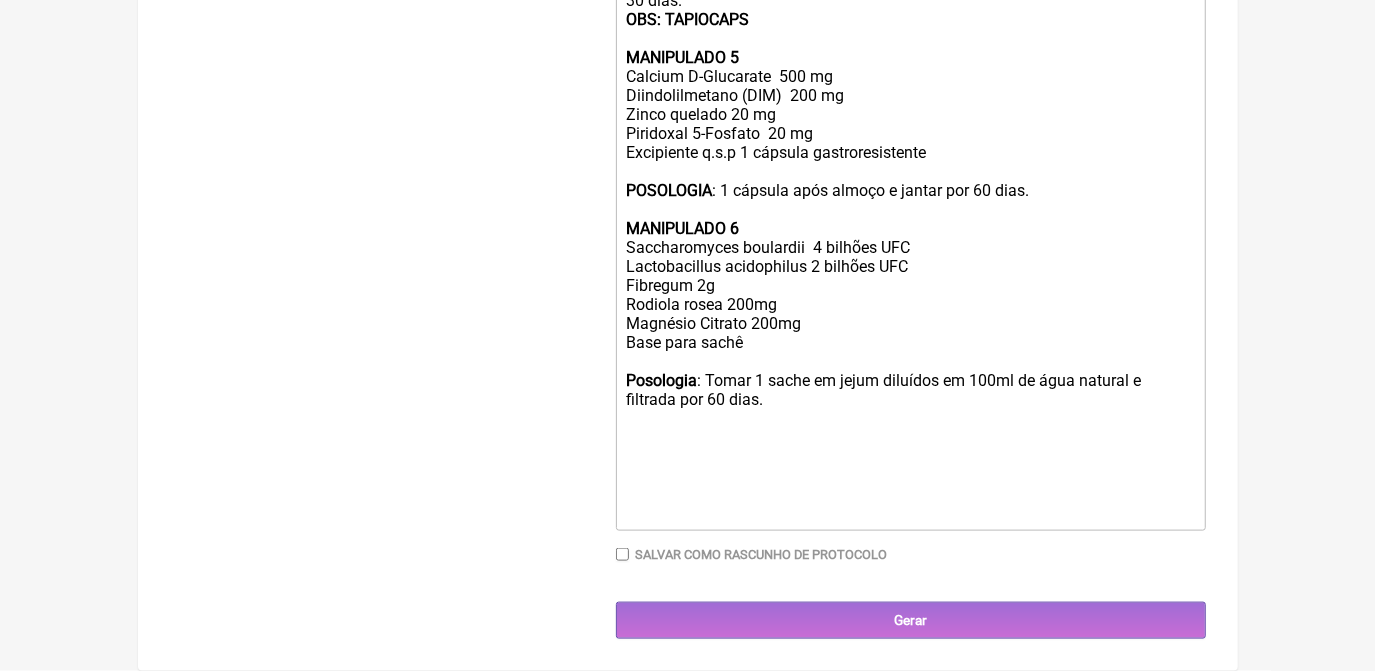 scroll, scrollTop: 1442, scrollLeft: 0, axis: vertical 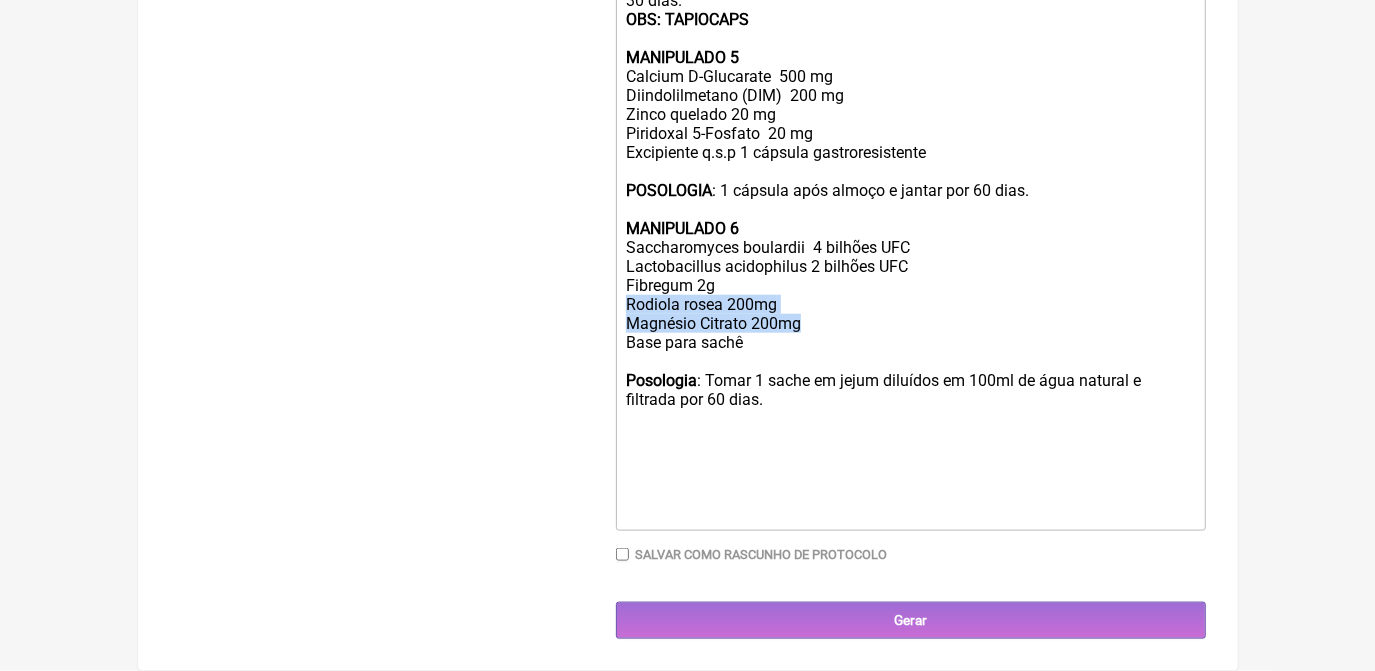 drag, startPoint x: 624, startPoint y: 300, endPoint x: 809, endPoint y: 323, distance: 186.42424 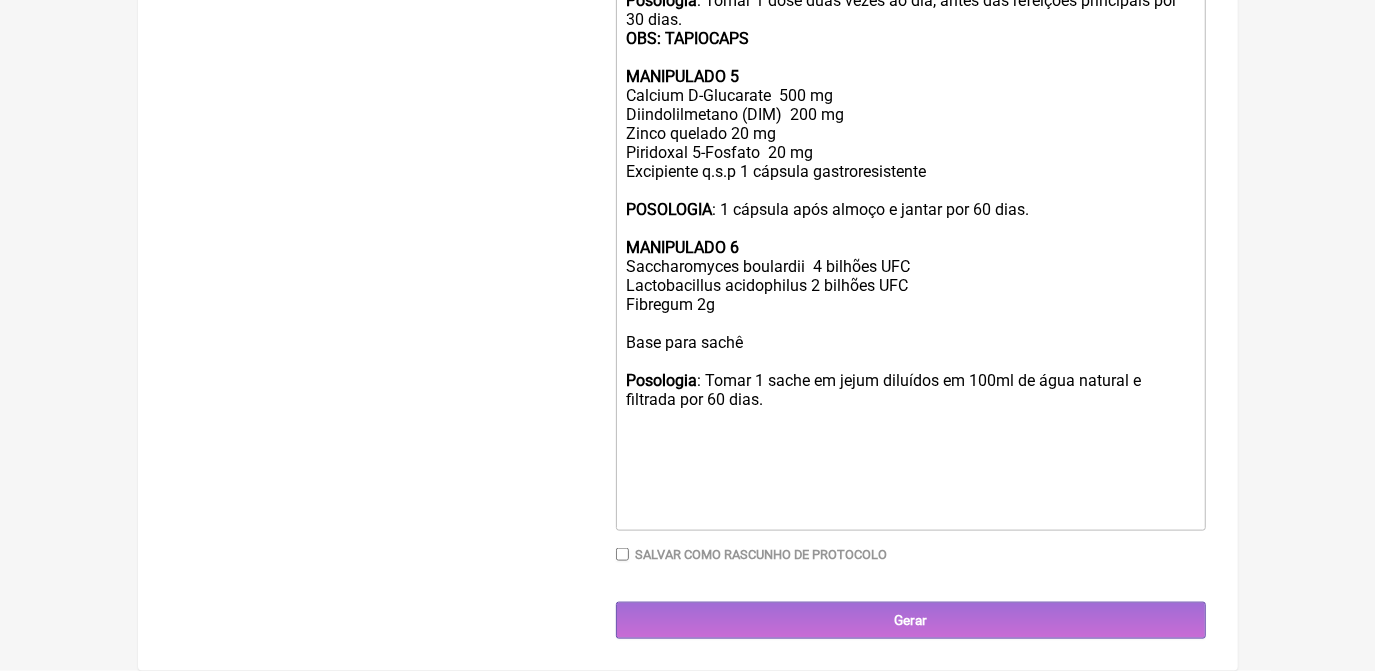scroll, scrollTop: 1402, scrollLeft: 0, axis: vertical 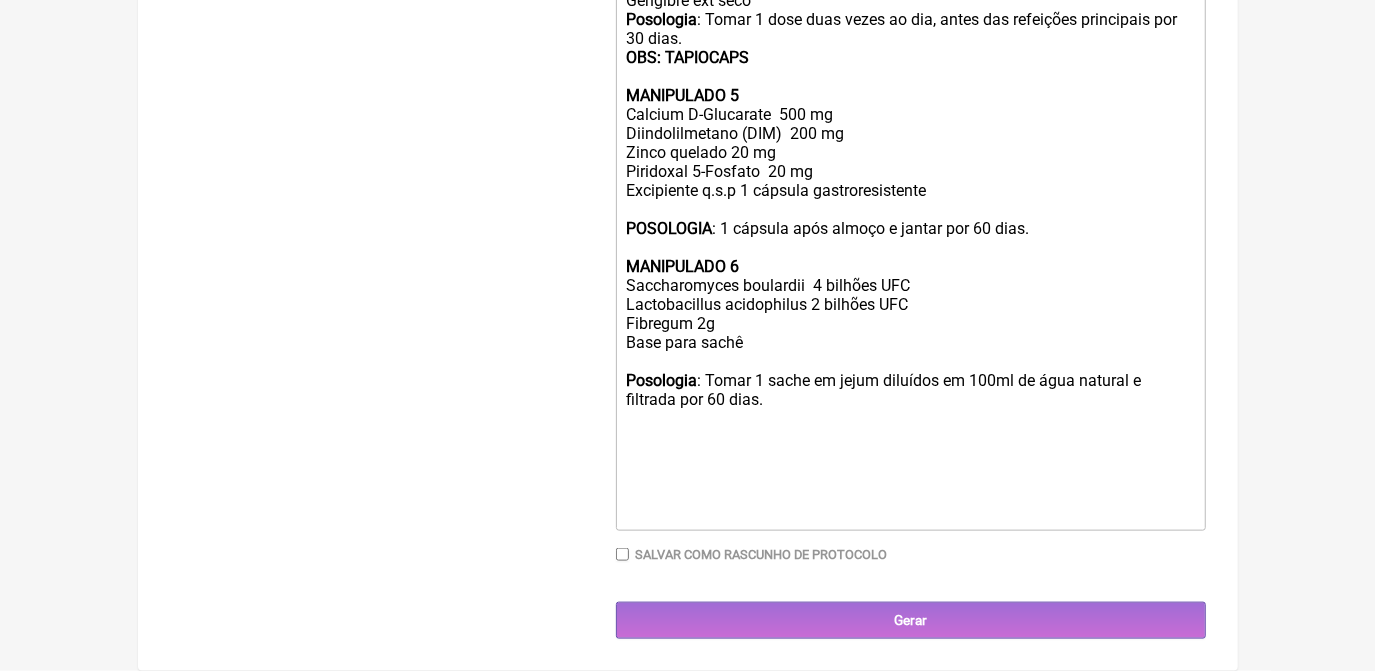 click on "Posologia : Tomar 1 dose duas vezes ao dia, antes das refeições principais por 30 dias. OBS: TAPIOCAPS MANIPULADO 5 Calcium D-Glucarate  500 mg 	Diindolilmetano (DIM)  200 mg 	Zinco quelado 20 mg 	Piridoxal 5-Fosfato  20 mg 	Excipiente q.s.p 1 cápsula gastroresistente  POSOLOGIA : 1 cápsula após almoço e jantar por 60 dias. MANIPULADO 6 Saccharomyces boulardii  4 bilhões UFC 	Lactobacillus acidophilus 2 bilhões UFC Fibregum 2g Base para sachê Posologia : Tomar 1 sache em jejum diluídos em 100ml de água natural e filtrada por 60 dias." 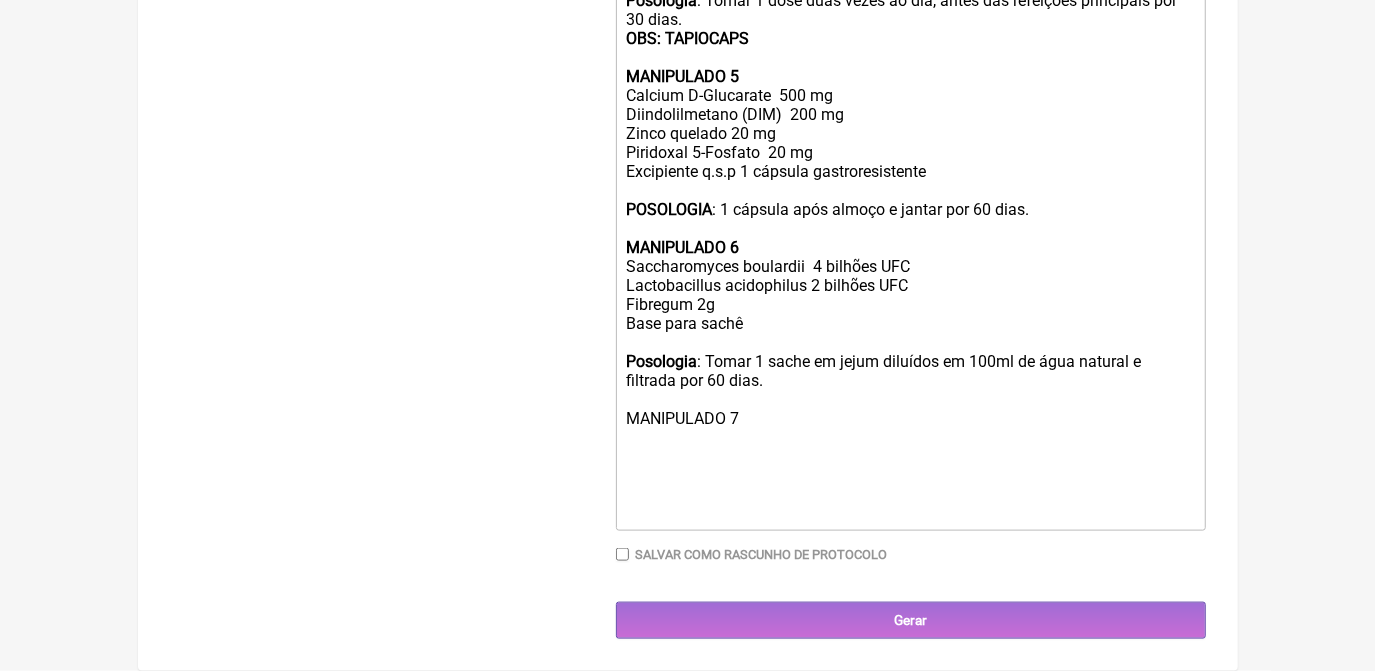 scroll, scrollTop: 1442, scrollLeft: 0, axis: vertical 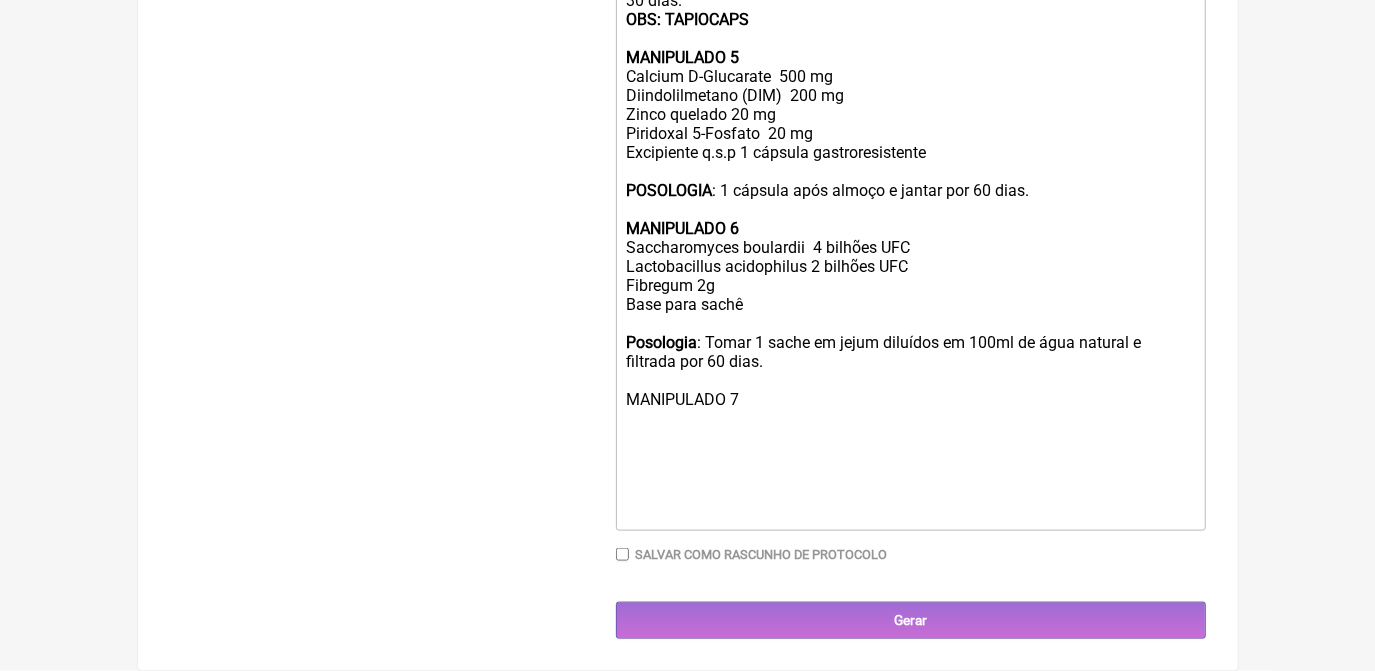 paste on "Rodiola rosea 200mg<br>Magnésio Citrato 200mg" 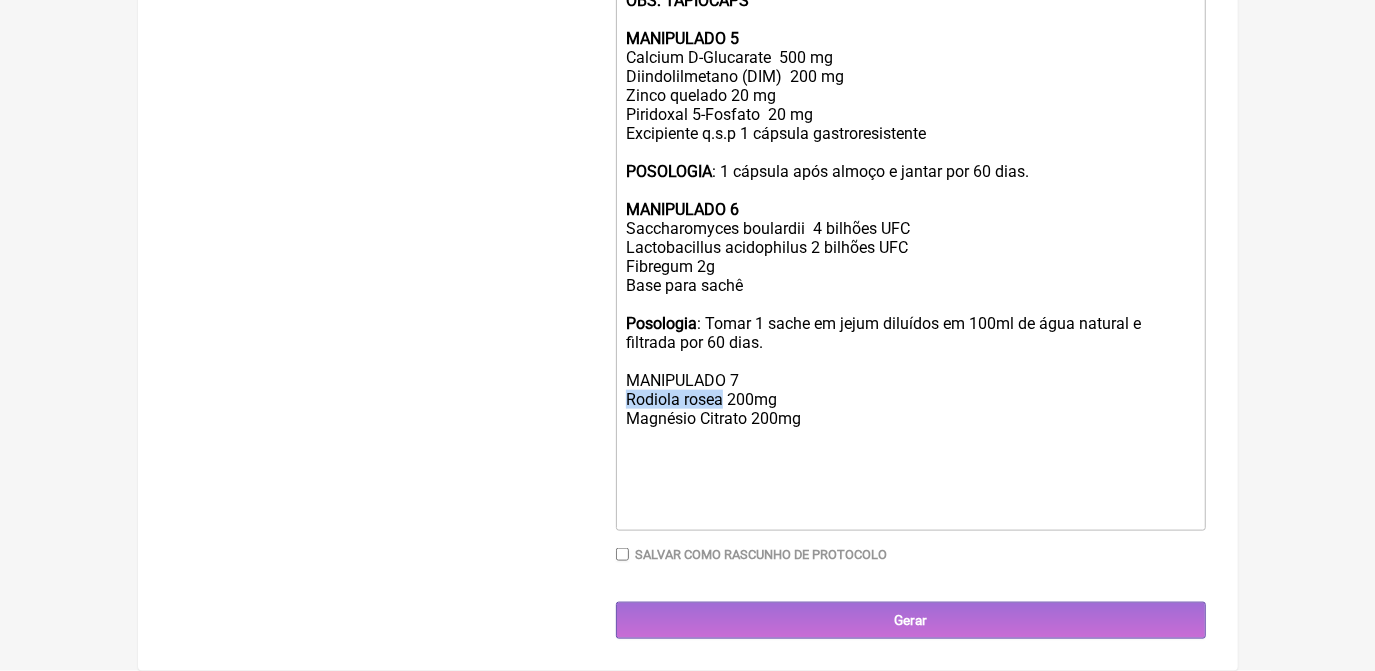 drag, startPoint x: 627, startPoint y: 418, endPoint x: 720, endPoint y: 422, distance: 93.08598 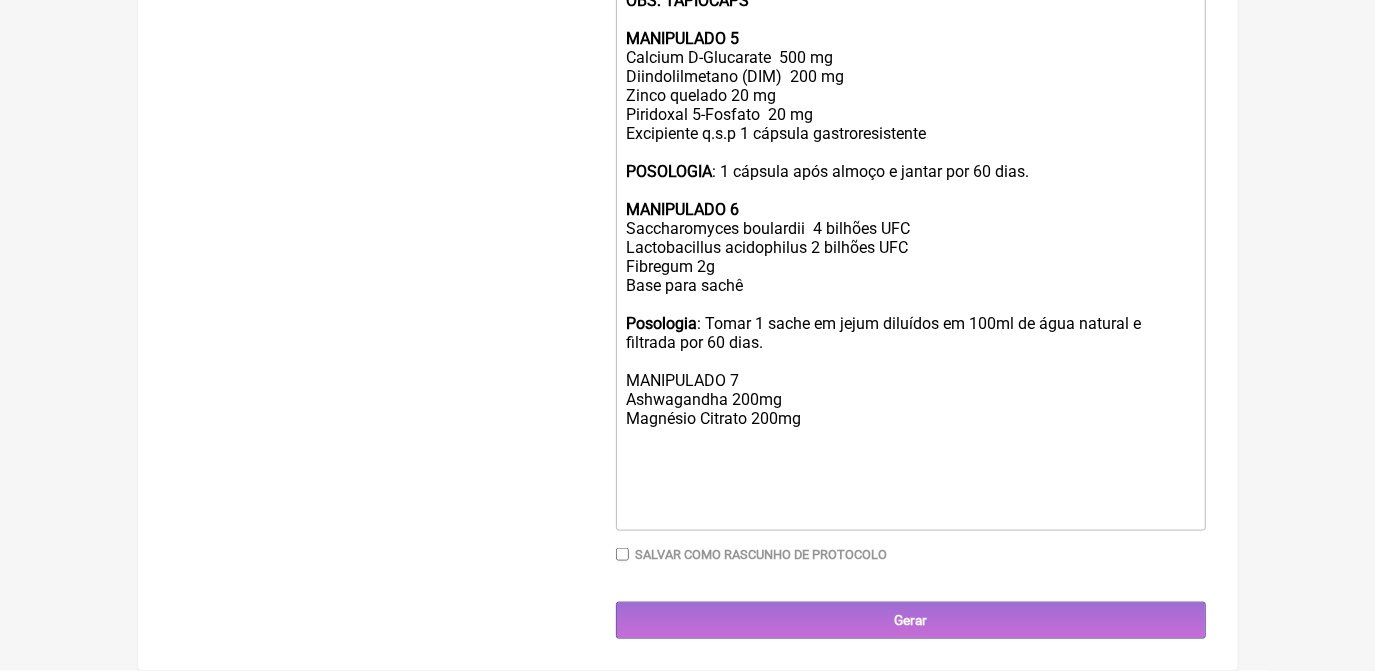 click on "Posologia : Tomar 1 dose duas vezes ao dia, antes das refeições principais por 30 dias. OBS: TAPIOCAPS MANIPULADO 5 Calcium D-Glucarate  500 mg 	Diindolilmetano (DIM)  200 mg 	Zinco quelado 20 mg 	Piridoxal 5-Fosfato  20 mg 	Excipiente q.s.p 1 cápsula gastroresistente  POSOLOGIA : 1 cápsula após almoço e jantar por 60 dias. MANIPULADO 6 Saccharomyces boulardii  4 bilhões UFC 	Lactobacillus acidophilus 2 bilhões UFC Fibregum 2g Base para sachê Posologia : Tomar 1 sache em jejum diluídos em 100ml de água natural e filtrada por 60 dias.  MANIPULADO 7 Ashwagandha 200mg Magnésio Citrato 200mg" 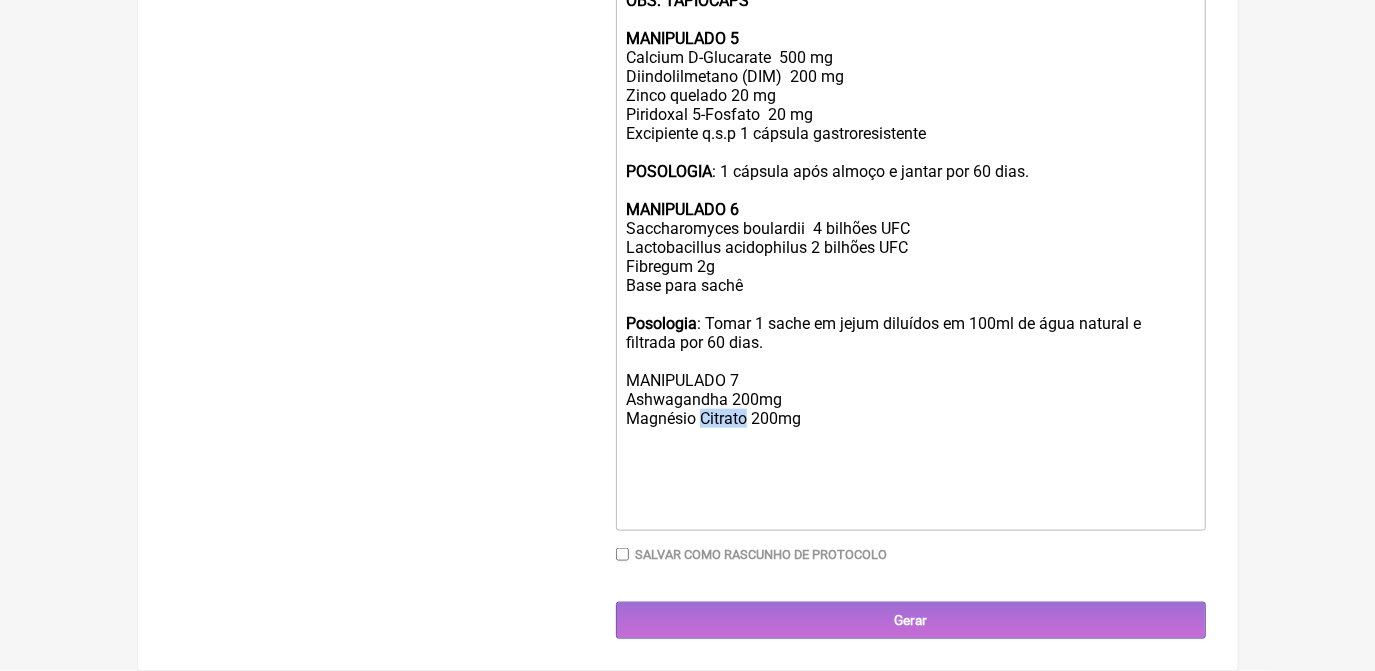 drag, startPoint x: 704, startPoint y: 434, endPoint x: 745, endPoint y: 444, distance: 42.201897 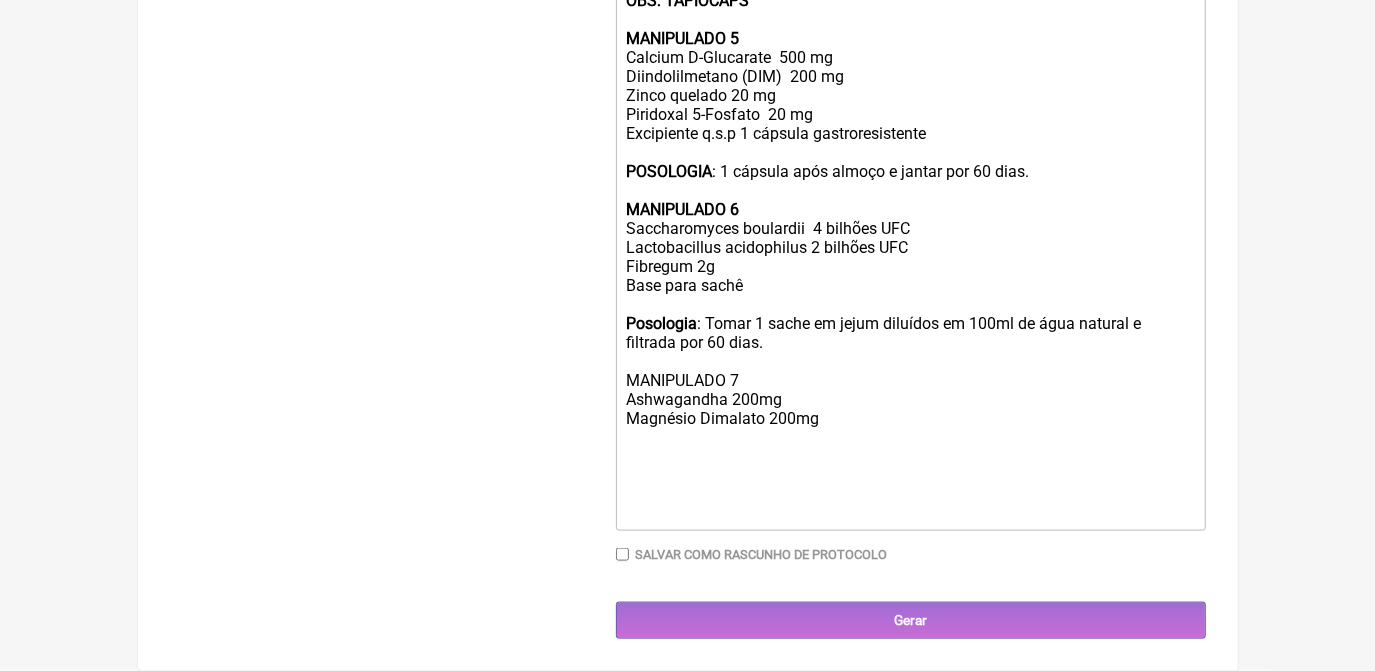 click on "Posologia : Tomar 1 dose duas vezes ao dia, antes das refeições principais por 30 dias. OBS: TAPIOCAPS MANIPULADO 5 Calcium D-Glucarate  500 mg 	Diindolilmetano (DIM)  200 mg 	Zinco quelado 20 mg 	Piridoxal 5-Fosfato  20 mg 	Excipiente q.s.p 1 cápsula gastroresistente  POSOLOGIA : 1 cápsula após almoço e jantar por 60 dias. MANIPULADO 6 Saccharomyces boulardii  4 bilhões UFC 	Lactobacillus acidophilus 2 bilhões UFC Fibregum 2g Base para sachê Posologia : Tomar 1 sache em jejum diluídos em 100ml de água natural e filtrada por 60 dias.  MANIPULADO 7 Ashwagandha 200mg Magnésio Dimalato 200mg" 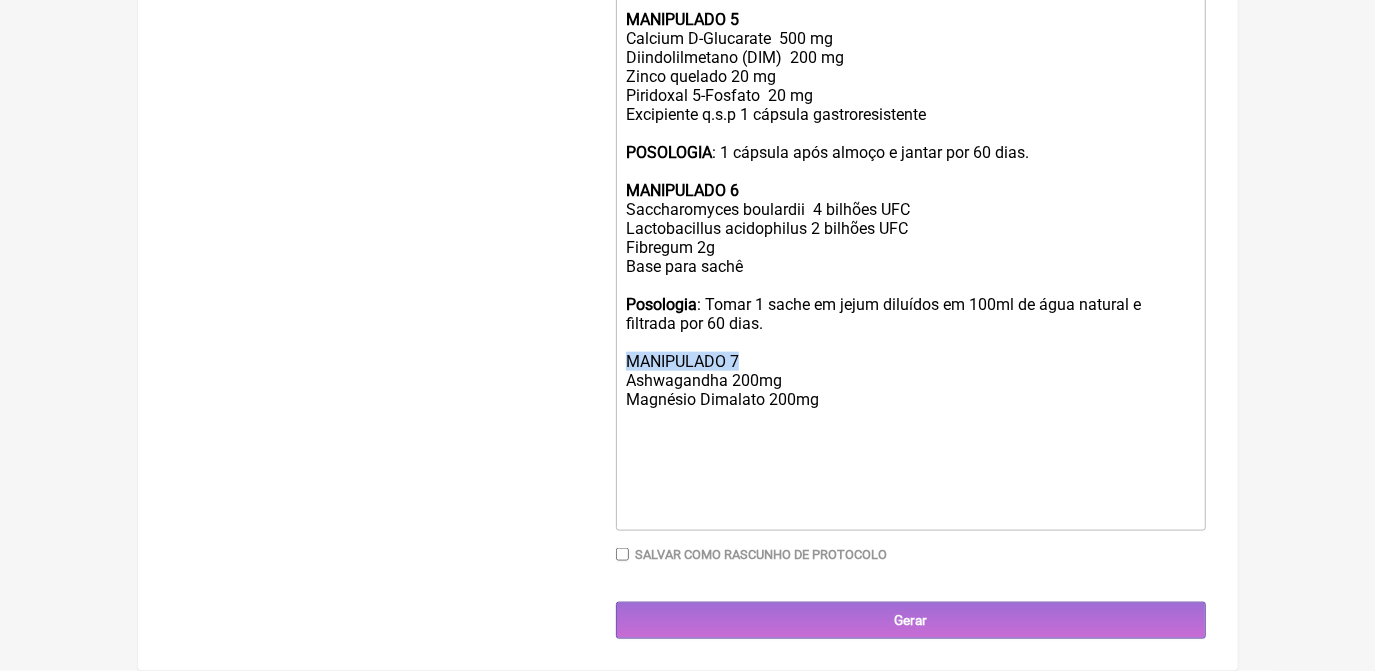 drag, startPoint x: 625, startPoint y: 399, endPoint x: 741, endPoint y: 397, distance: 116.01724 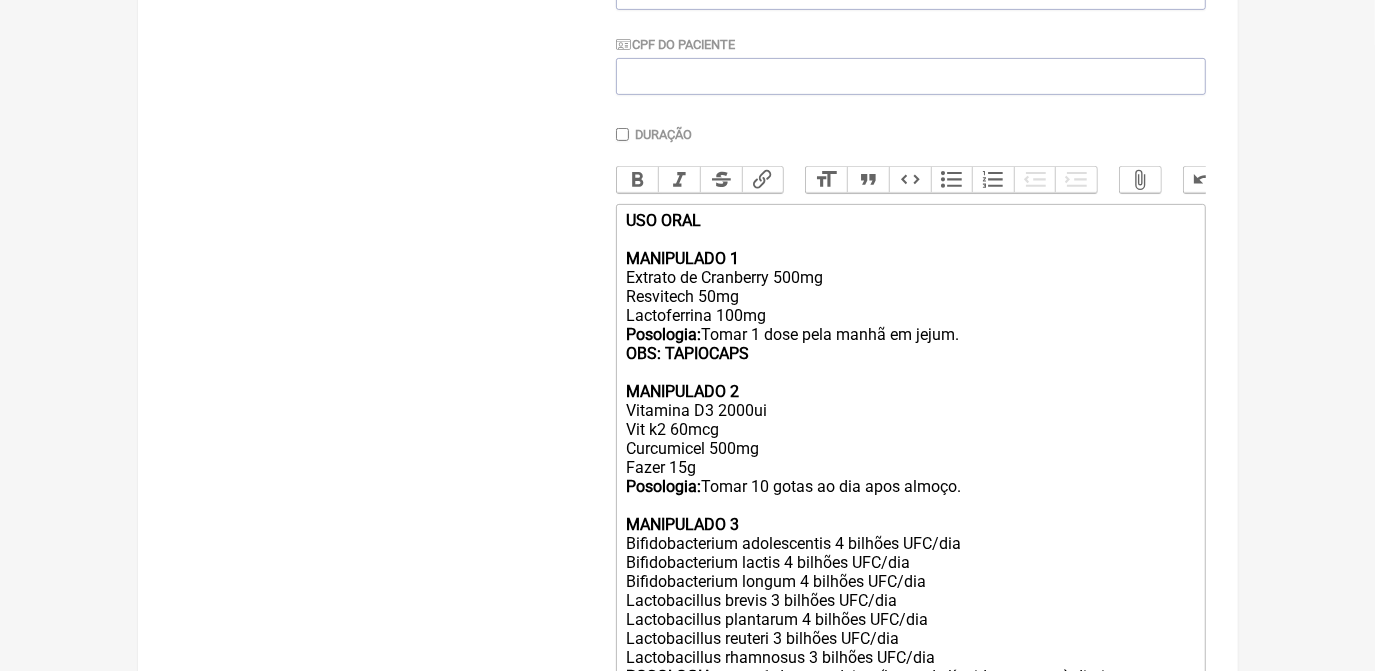 scroll, scrollTop: 442, scrollLeft: 0, axis: vertical 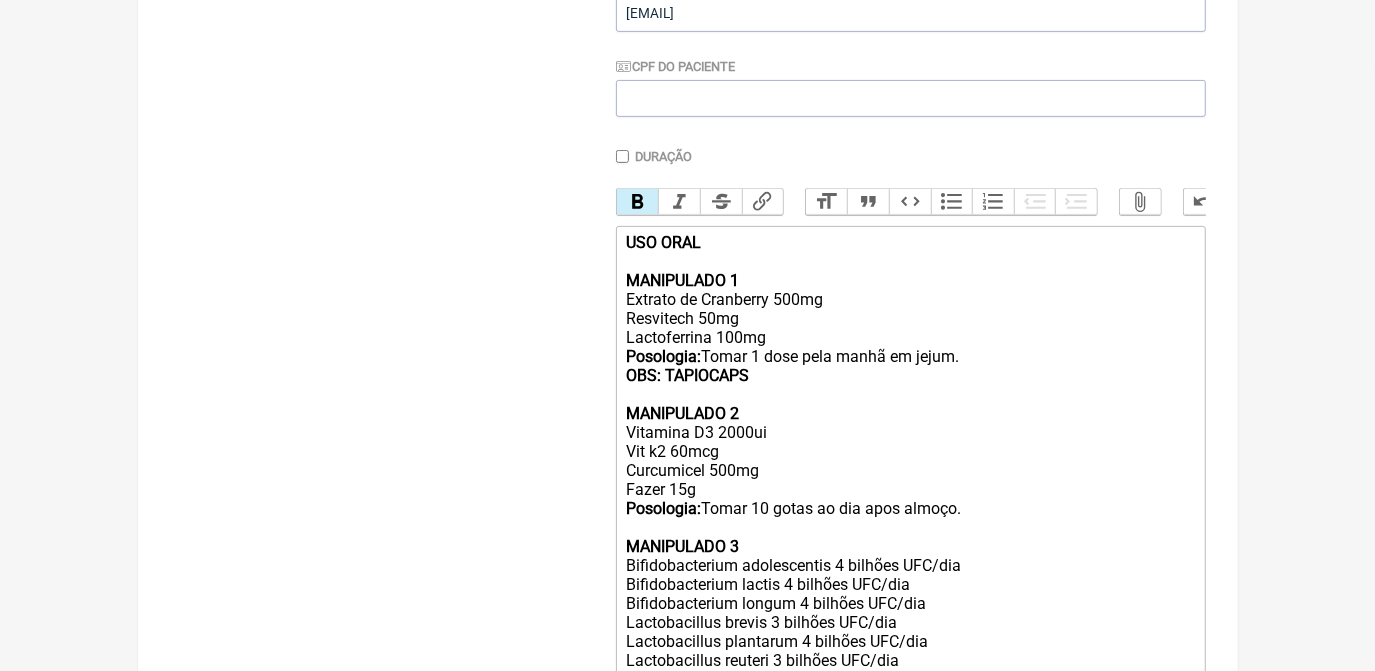 click on "Bold" at bounding box center (638, 202) 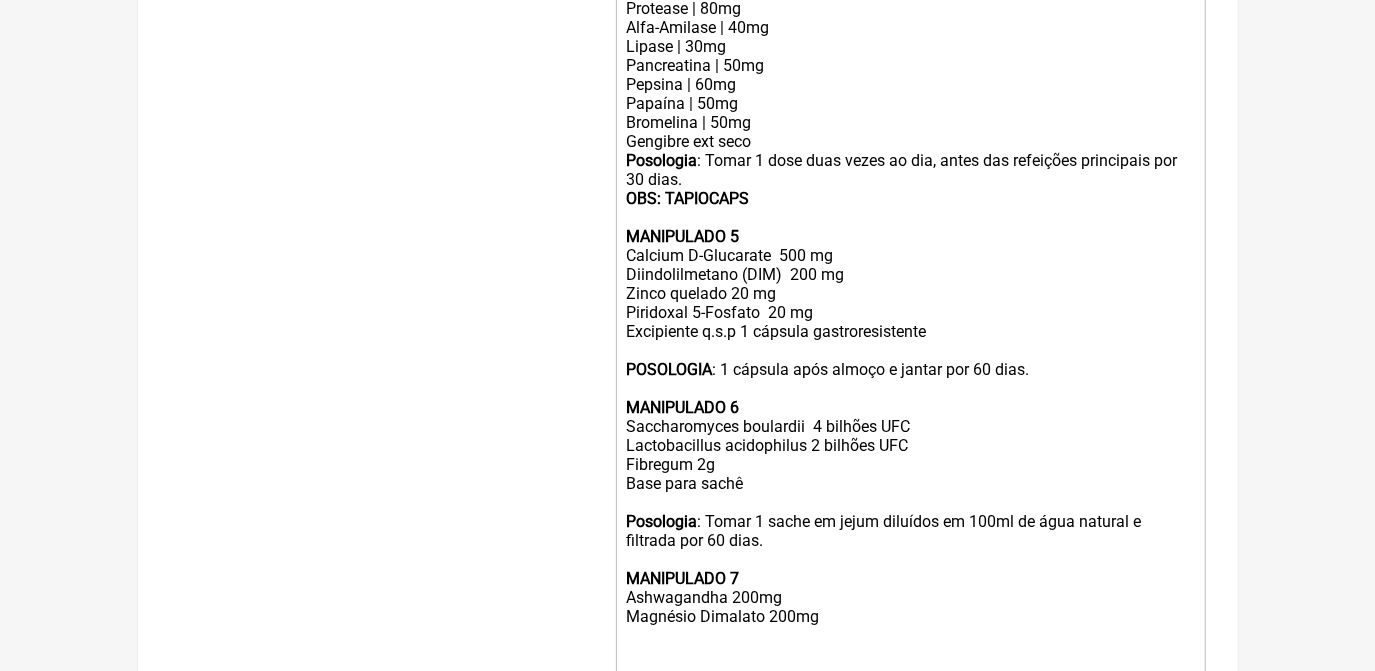 scroll, scrollTop: 1390, scrollLeft: 0, axis: vertical 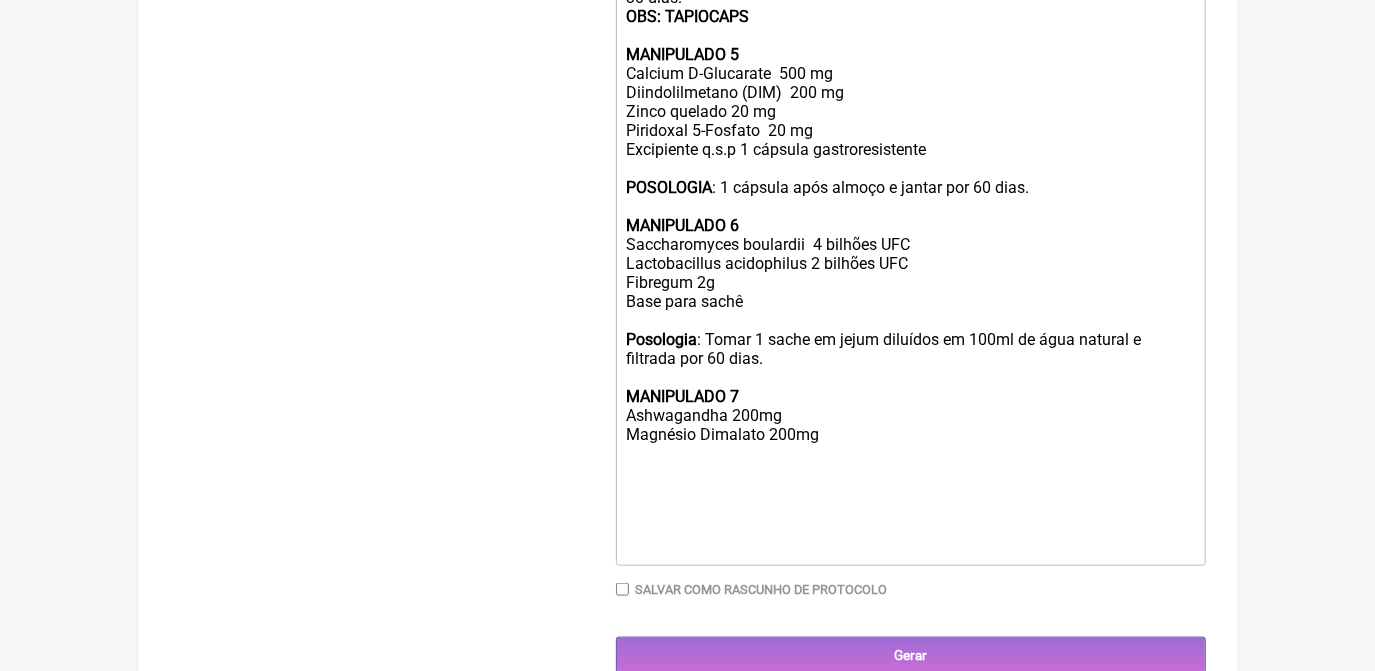 click on "Posologia : Tomar 1 dose duas vezes ao dia, antes das refeições principais por 30 dias. OBS: TAPIOCAPS MANIPULADO 5 Calcium D-Glucarate  500 mg 	Diindolilmetano (DIM)  200 mg 	Zinco quelado 20 mg 	Piridoxal 5-Fosfato  20 mg 	Excipiente q.s.p 1 cápsula gastroresistente  POSOLOGIA : 1 cápsula após almoço e jantar por 60 dias. MANIPULADO 6 Saccharomyces boulardii  4 bilhões UFC 	Lactobacillus acidophilus 2 bilhões UFC Fibregum 2g Base para sachê Posologia : Tomar 1 sache em jejum diluídos em 100ml de água natural e filtrada por 60 dias.  MANIPULADO 7 Ashwagandha 200mg Magnésio Dimalato 200mg" 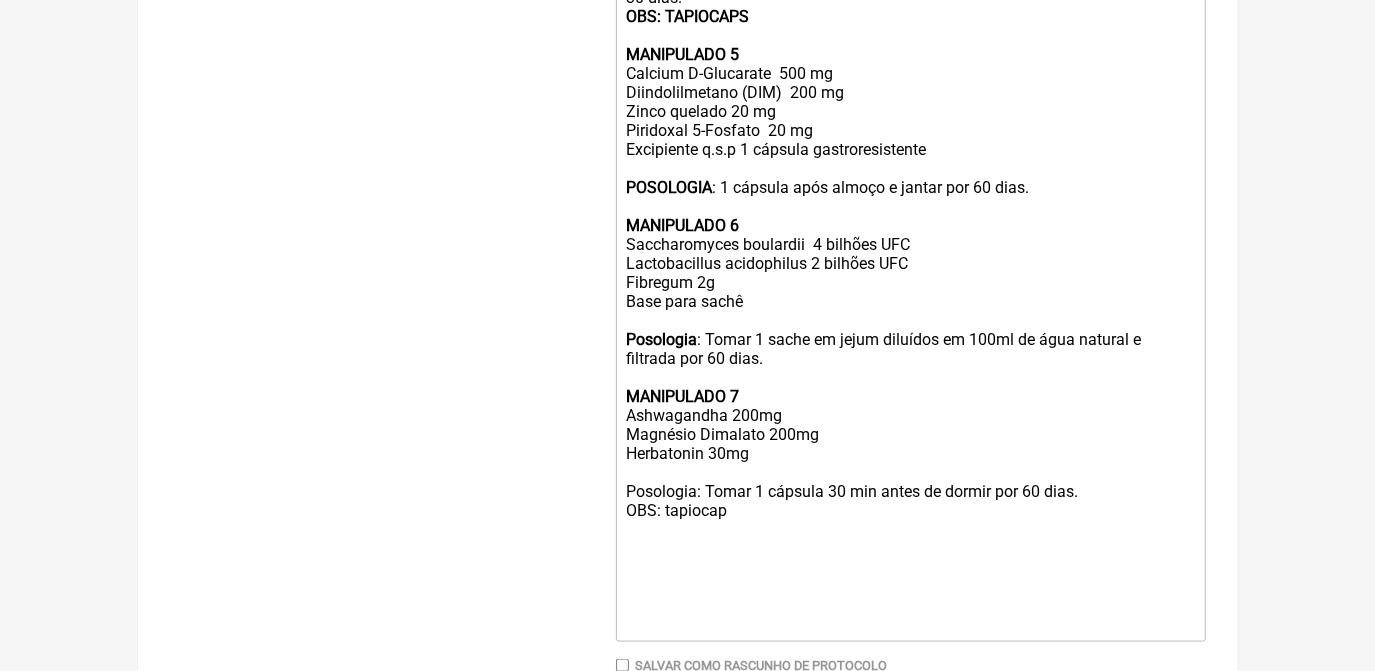 type on "<lor><ipsumd>SIT AMET<co><ad>ELITSEDDOE 4<te></incidi>Utlabor et Doloremag 630al<en>Adminimve 71qu<no>Exercitation 492ul<labori><ni>Aliquipex: </eacomm>Conse 7 duis aute irure in repre. <volupt><ve>ESS: CILLUMFUG <nu><pa>EXCEPTEURS 9<oc></cupida>Nonproid S5 2424cu<qu>Off d1 75mol<an>Idestlabor 019pe<un>Omnis 92i<natuse><vo>Accusanti: </dolore>Lauda 70 totam re ape eaqu ipsaqu.<ab><illoin>&veri;</quasia><be><vitaed>EXPLICABON 8</enimip><qu>Voluptasasperna autoditfugit 7 consequ MAG/dol<eo>Rationesequines nequep 3 quisqua DOL/adi<nu>Eiusmoditempora incidu 2 magnamq ETI/min<so>Nobiseligendi optioc 4 nihilim QUO/pla<fa>Possimusassum repellend 3 tempori AUT/qui<of>Debitisrerumn saepeev 2 volupta REP/rec<it>Earumhictenet sapiented 4 reicien VOL/mai<al><perfer>DOLORIBUS:</asperi> repel 4 mini no exerci (ullam co suscipit laborio) aliquidcomm.<conseq><qu>MAX: MOLLITIAM<ha><qu>RERUMFACIL 1 </expedi><di>Namliber | 07te</cum><sol>Nobi-Eligend | 68op</cum><nih>Impedi | 21mi</quo><max>Placeatface | 26po</omn><lor>Ipsum..." 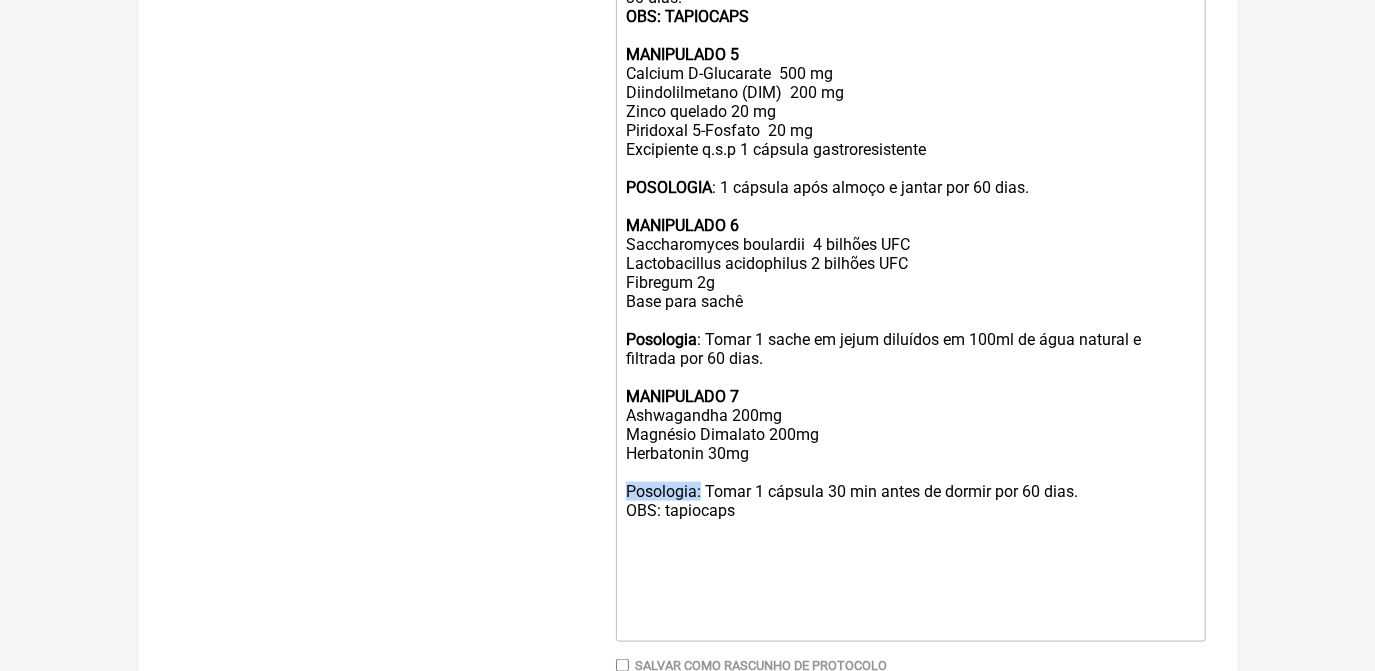 drag, startPoint x: 628, startPoint y: 547, endPoint x: 700, endPoint y: 548, distance: 72.00694 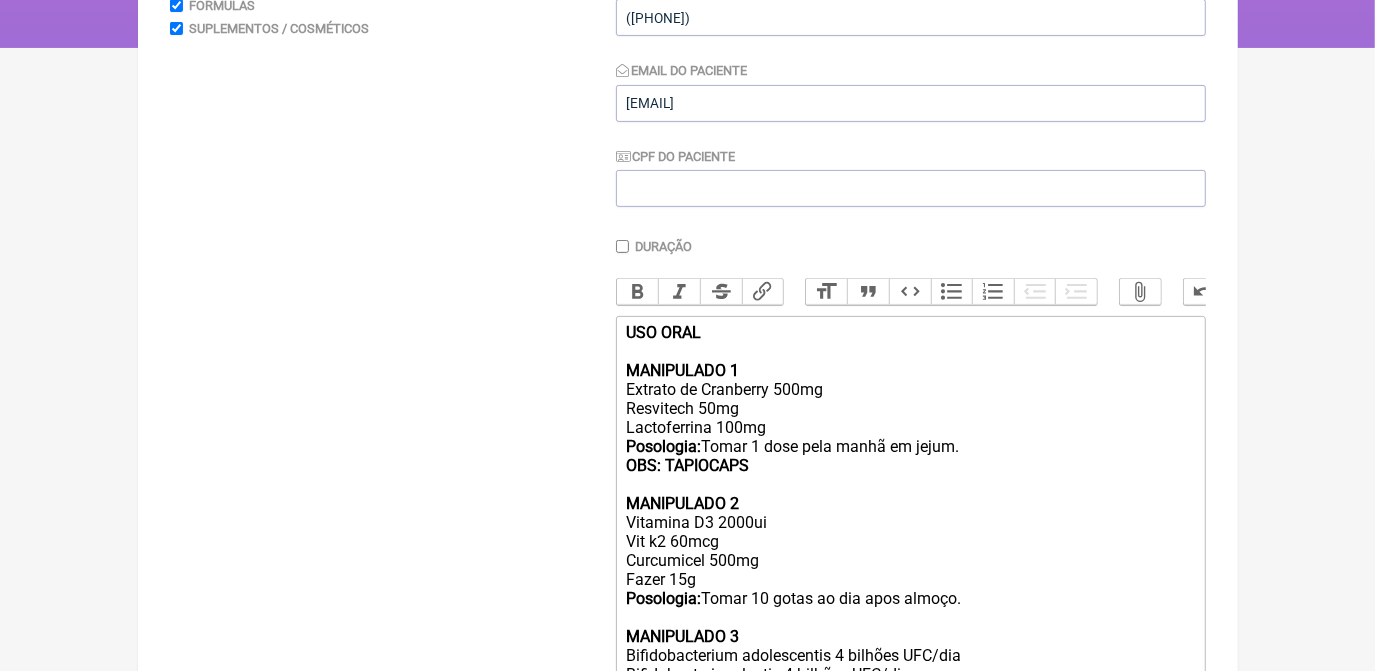 scroll, scrollTop: 299, scrollLeft: 0, axis: vertical 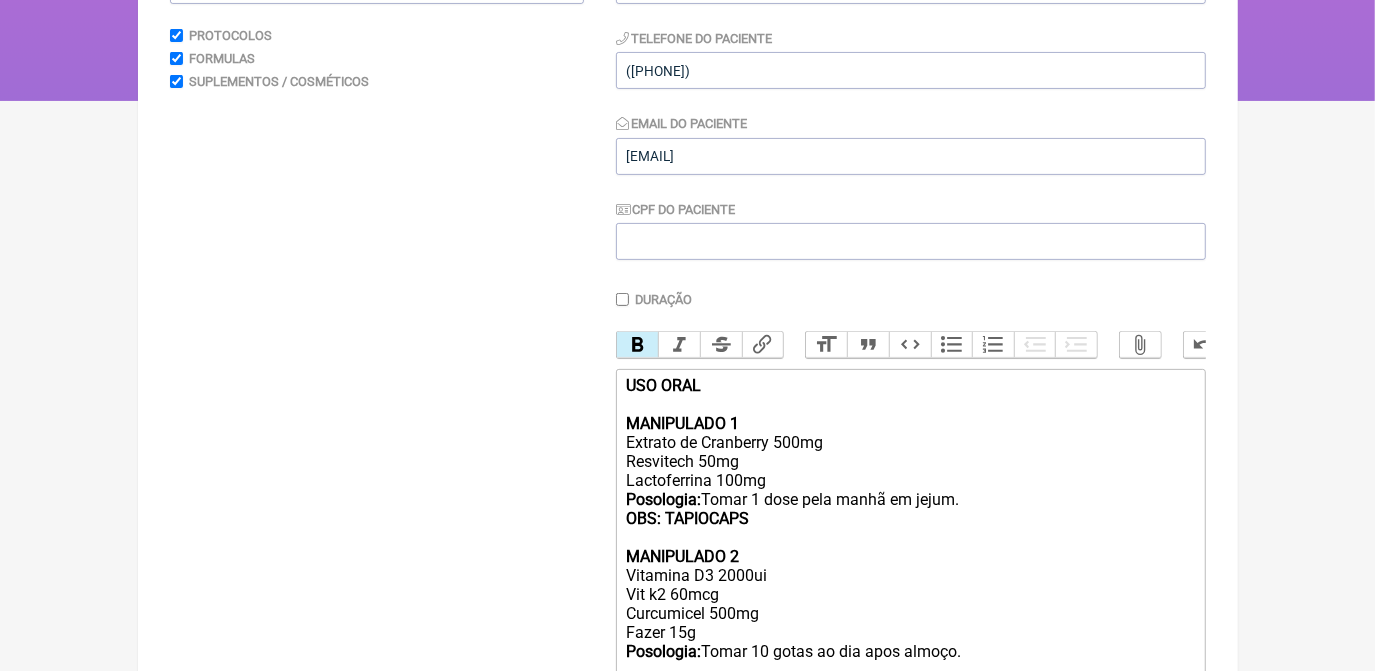 click on "Bold" at bounding box center (638, 345) 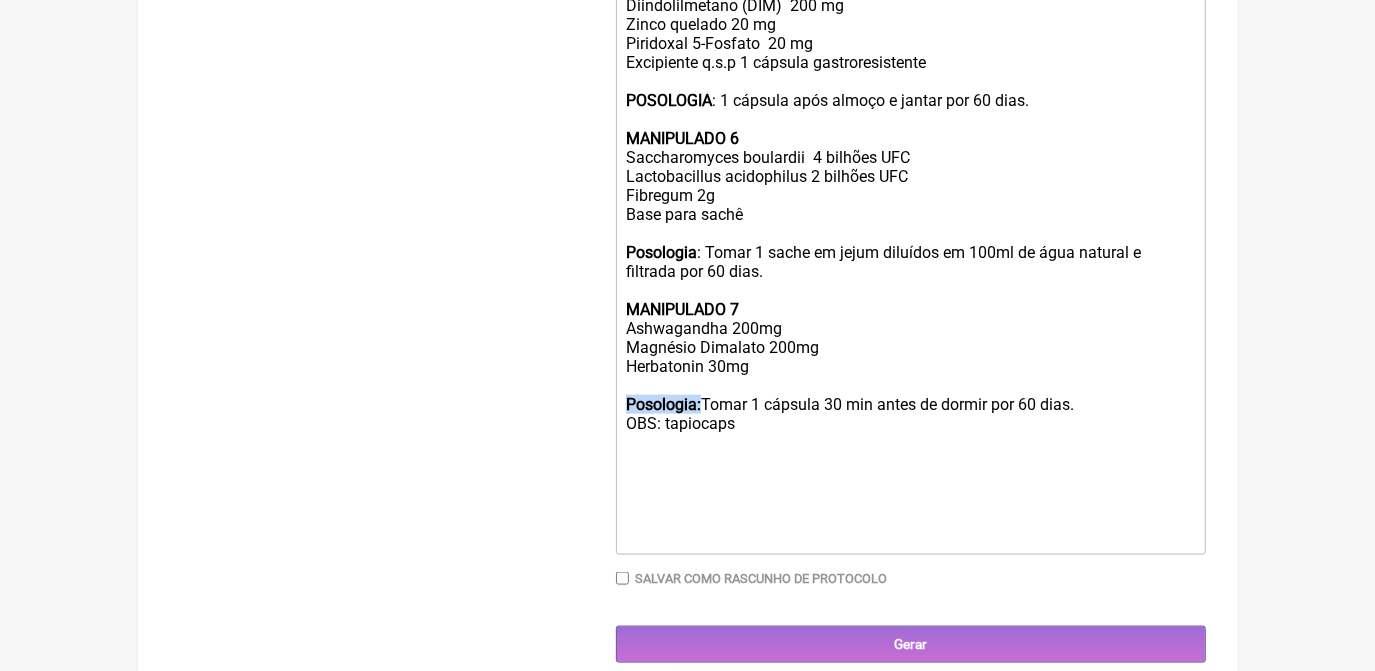 scroll, scrollTop: 1481, scrollLeft: 0, axis: vertical 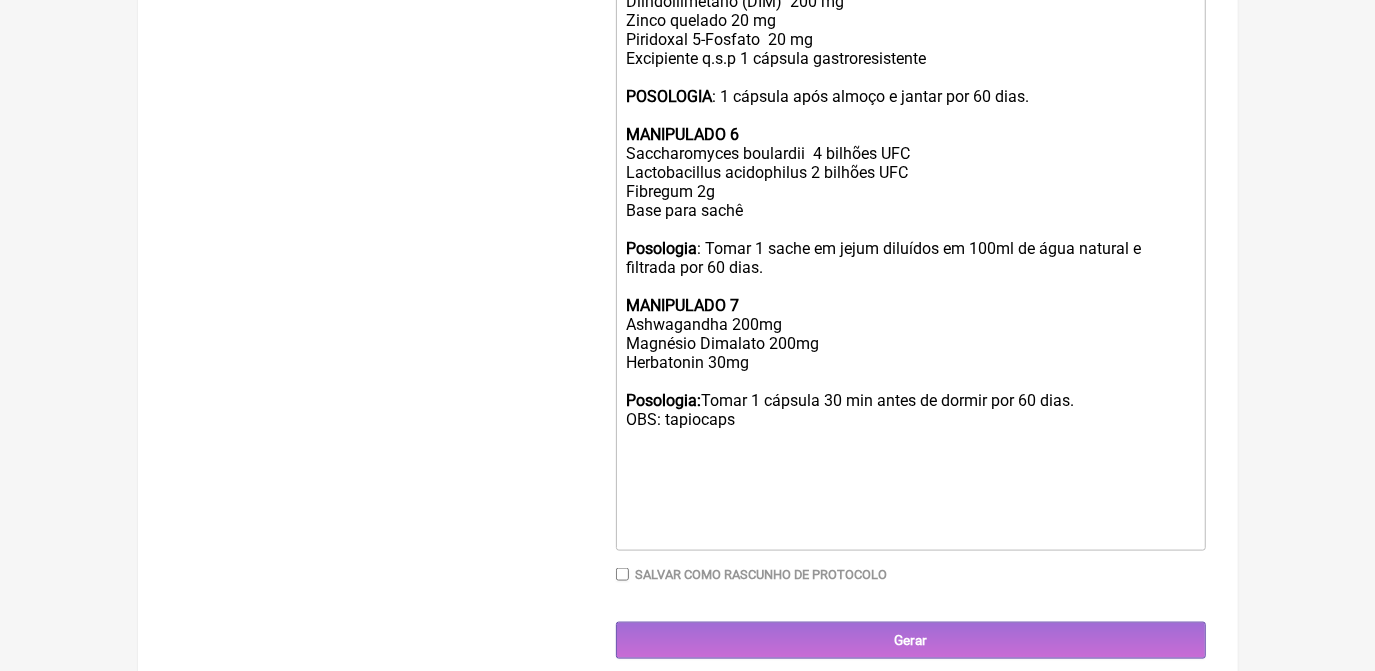 click on "Posologia : Tomar 1 dose duas vezes ao dia, antes das refeições principais por 30 dias. OBS: TAPIOCAPS MANIPULADO 5 Calcium D-Glucarate  500 mg 	Diindolilmetano (DIM)  200 mg 	Zinco quelado 20 mg 	Piridoxal 5-Fosfato  20 mg 	Excipiente q.s.p 1 cápsula gastroresistente  POSOLOGIA : 1 cápsula após almoço e jantar por 60 dias. MANIPULADO 6 Saccharomyces boulardii  4 bilhões UFC 	Lactobacillus acidophilus 2 bilhões UFC Fibregum 2g Base para sachê Posologia : Tomar 1 sache em jejum diluídos em 100ml de água natural e filtrada por 60 dias.  MANIPULADO 7 Ashwagandha 200mg Magnésio Dimalato 200mg Herbatonin 30mg Posologia:  Tomar 1 cápsula 30 min antes de dormir por 60 dias.  OBS: tapiocaps" 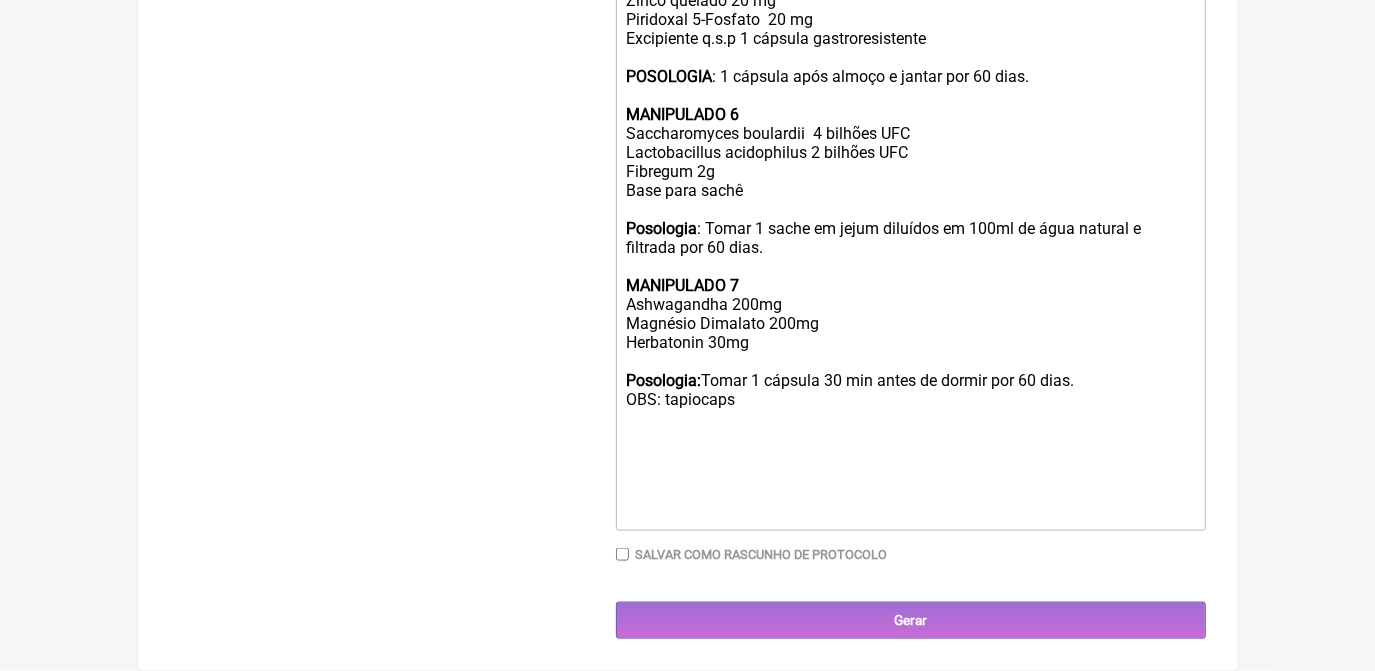 scroll, scrollTop: 1560, scrollLeft: 0, axis: vertical 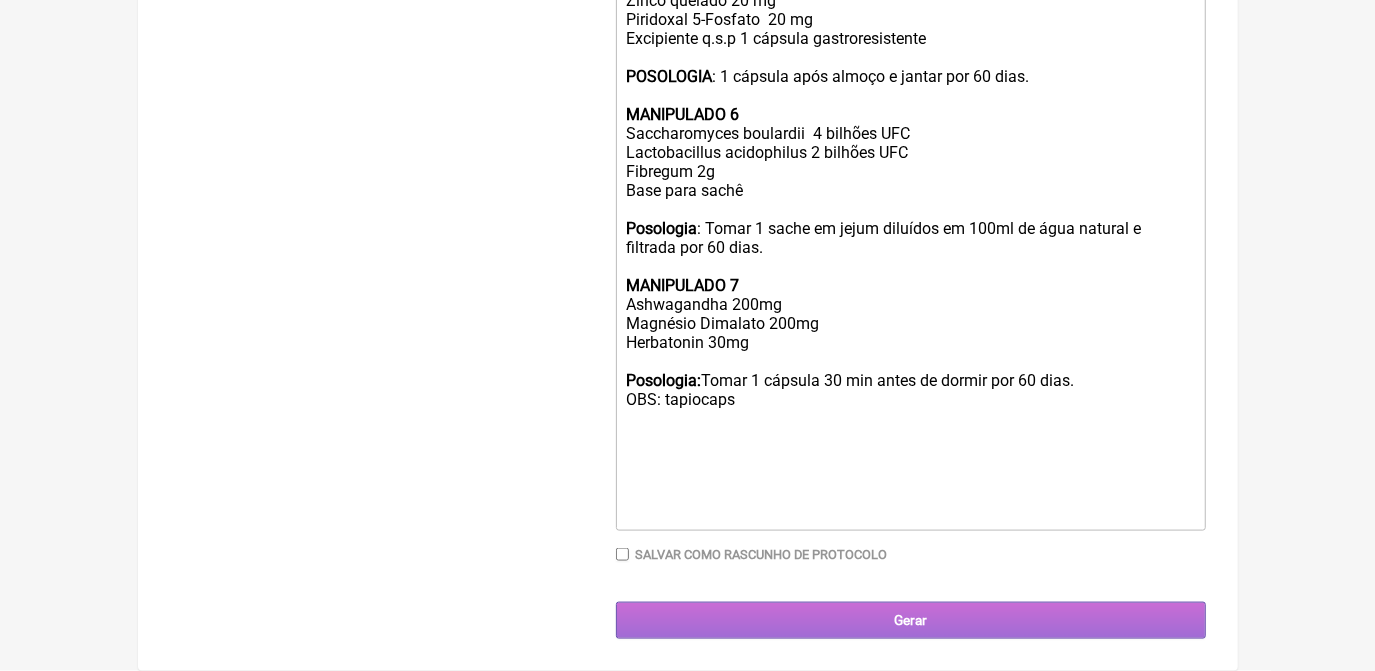 click on "Gerar" at bounding box center [911, 620] 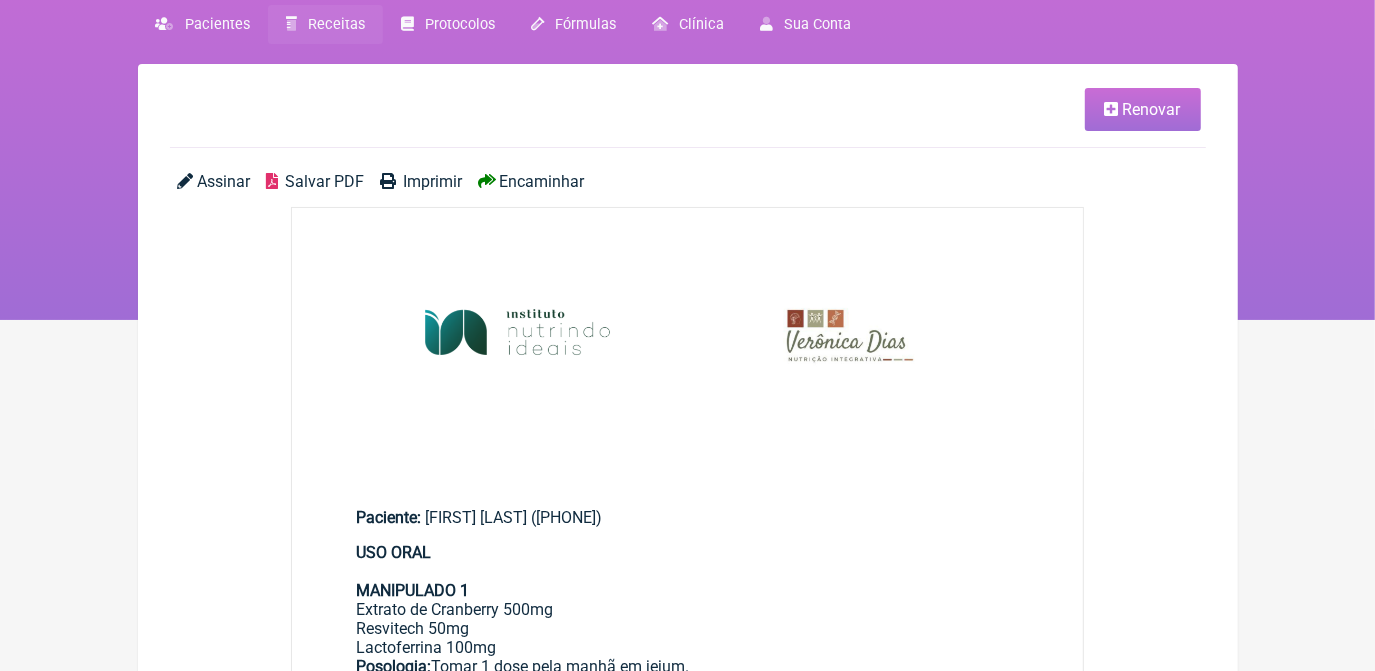 scroll, scrollTop: 0, scrollLeft: 0, axis: both 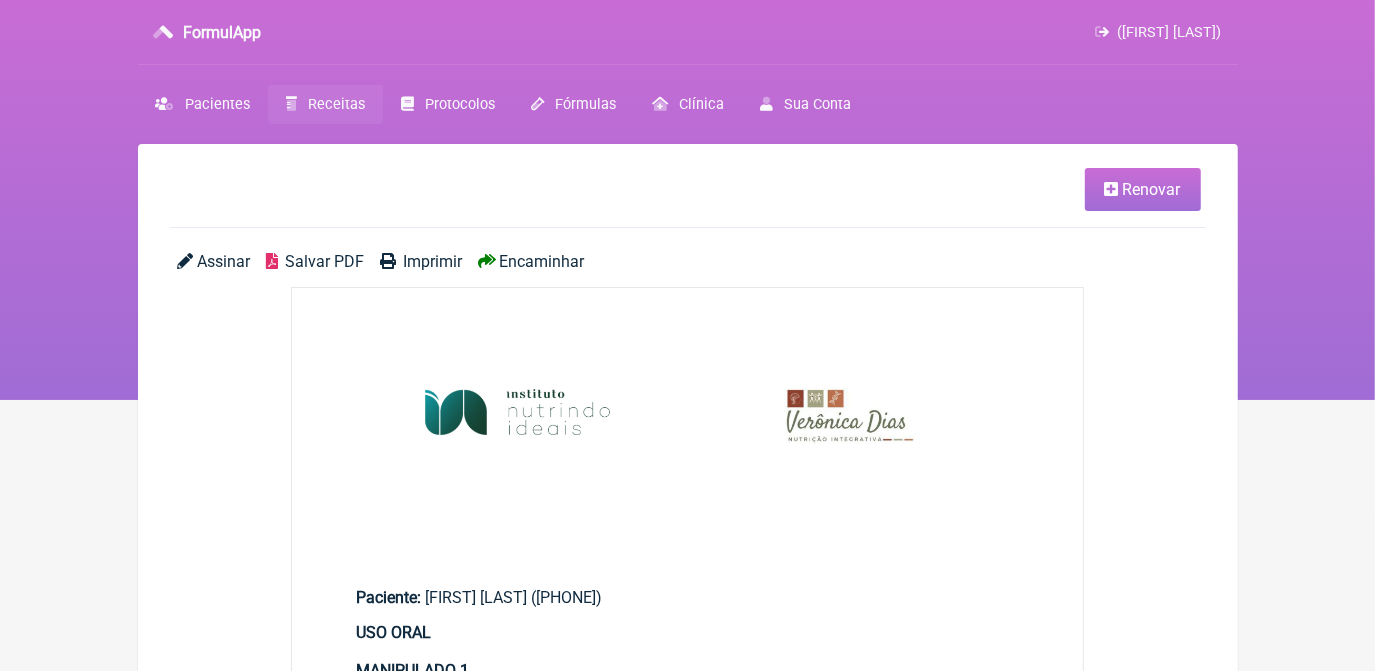 click on "Salvar PDF" at bounding box center (324, 261) 